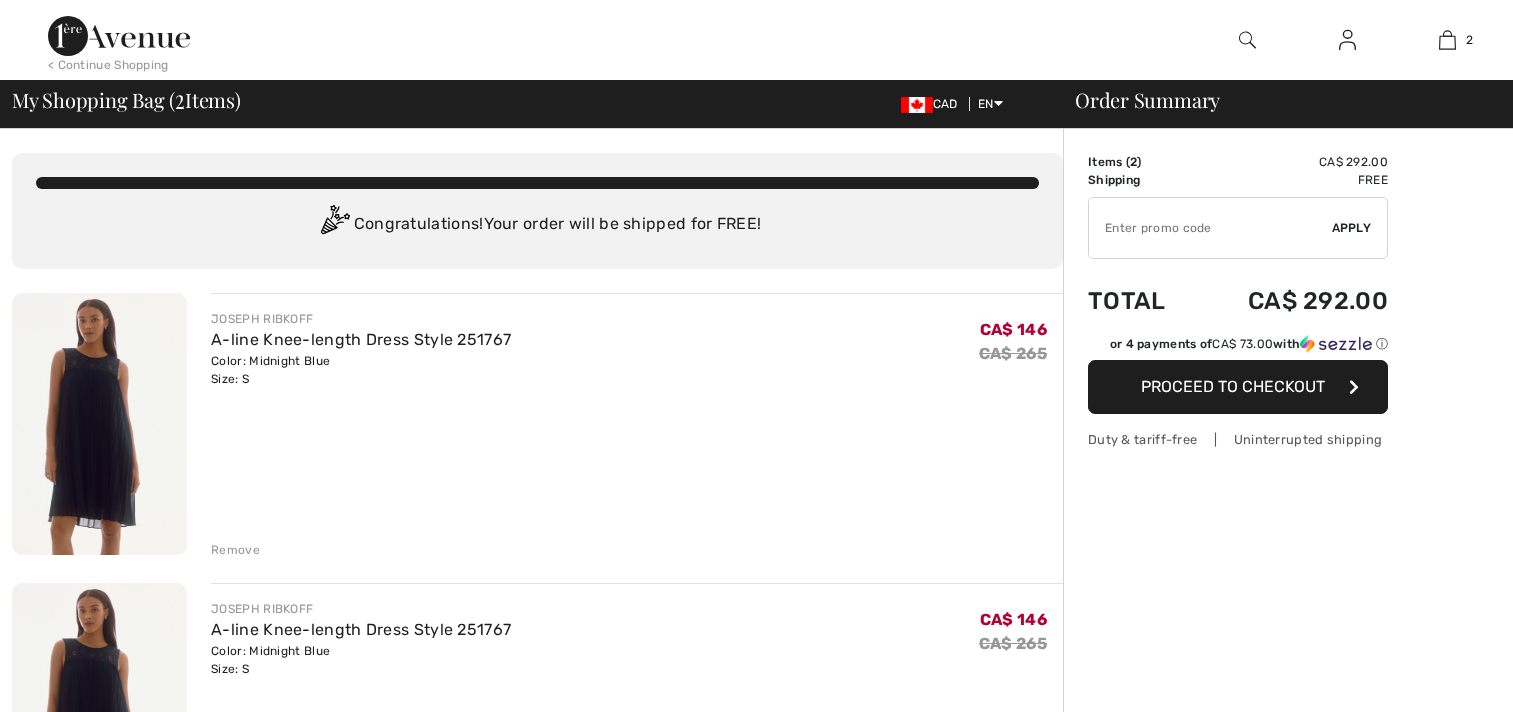 scroll, scrollTop: 0, scrollLeft: 0, axis: both 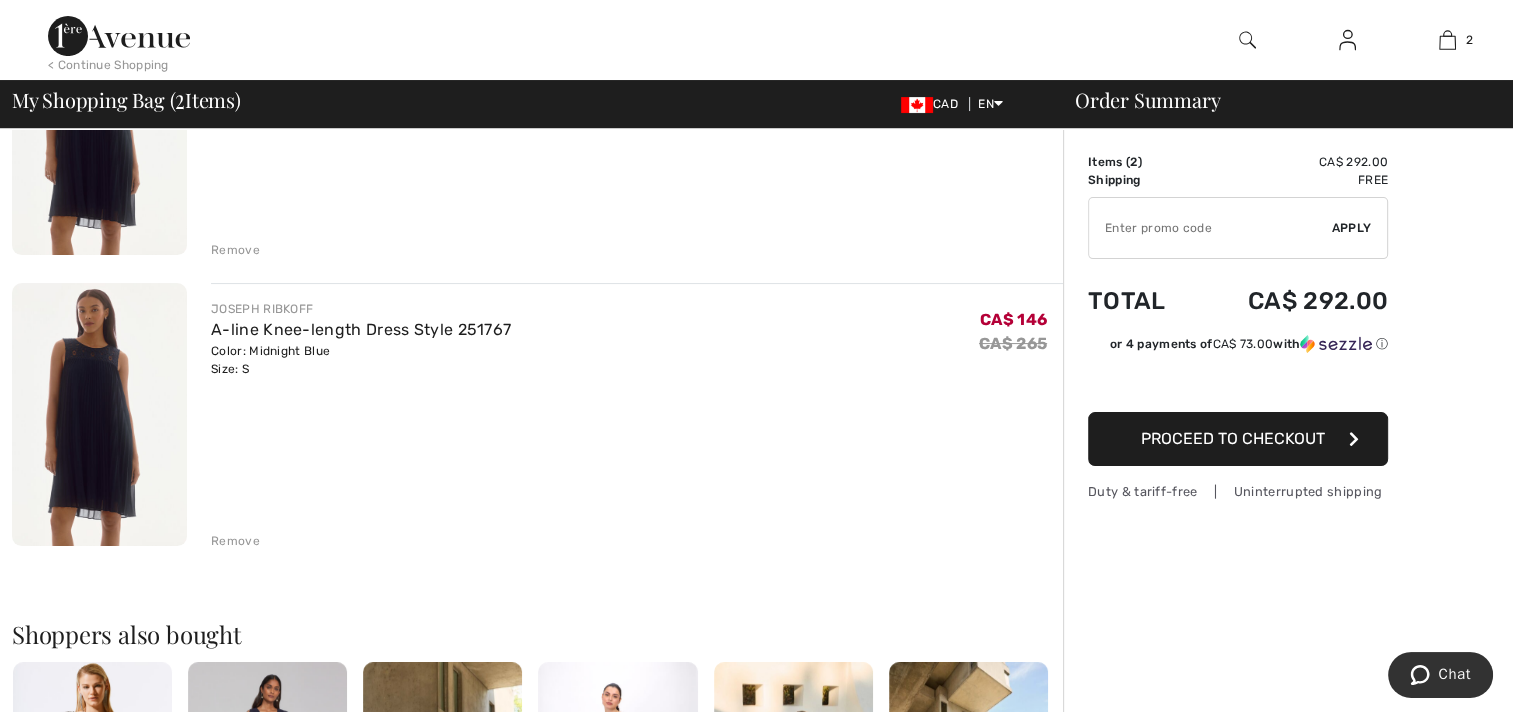 click at bounding box center [99, 414] 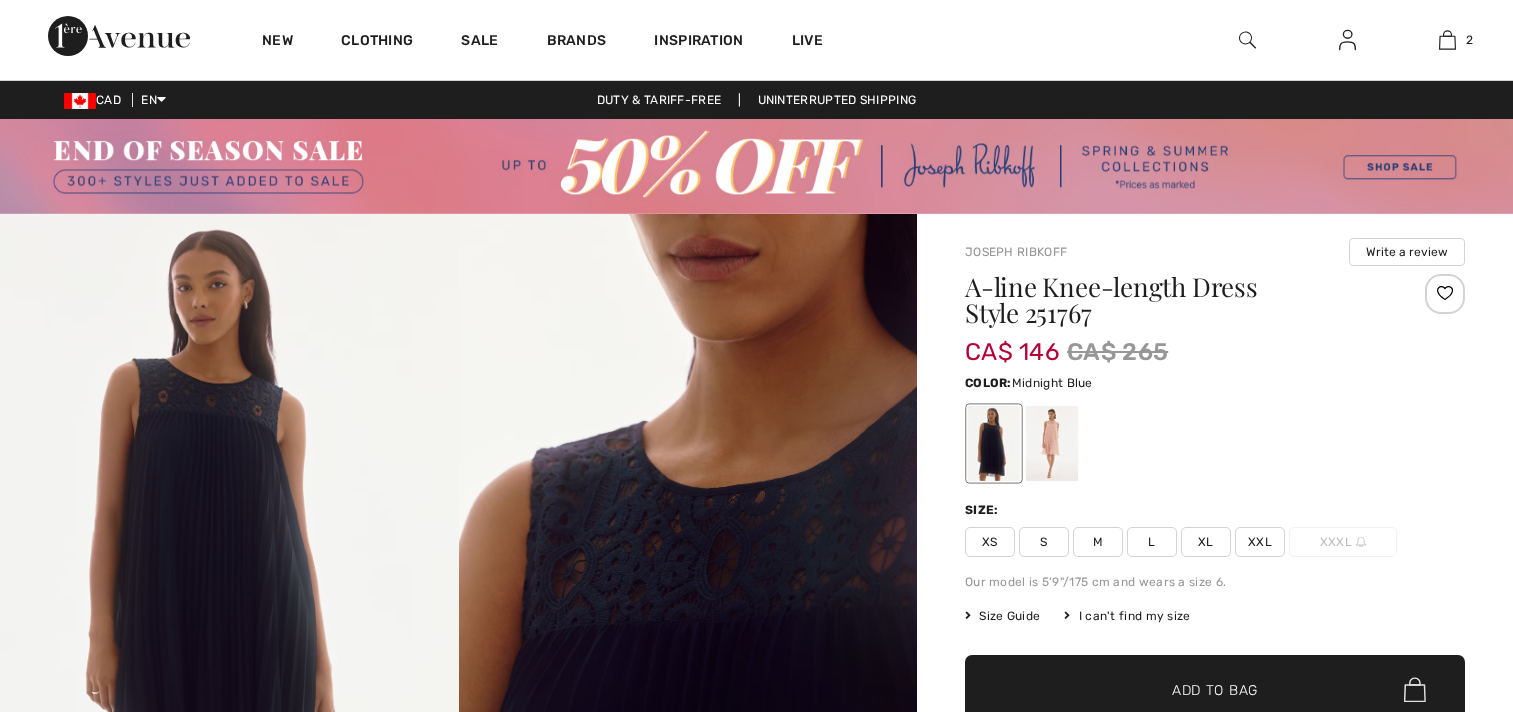 scroll, scrollTop: 0, scrollLeft: 0, axis: both 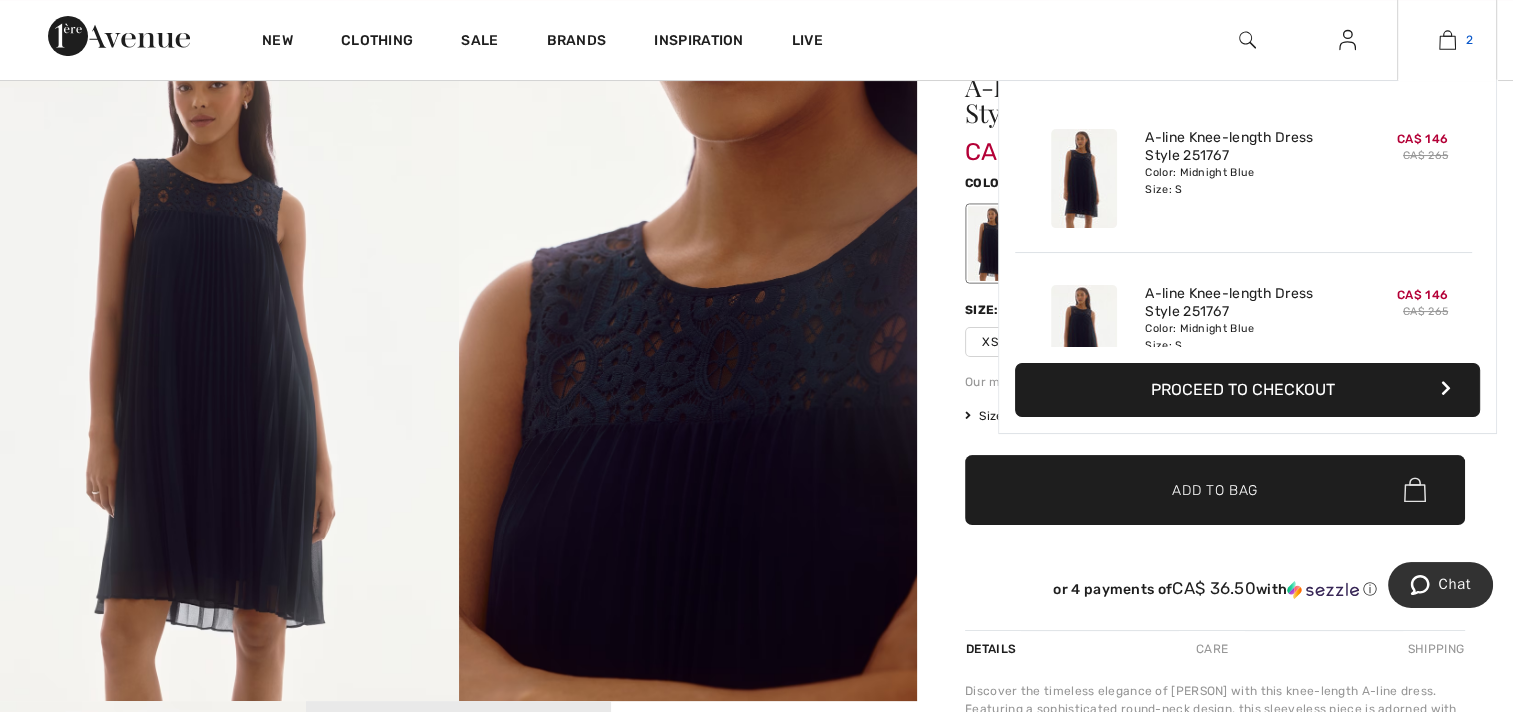click on "2" at bounding box center (1469, 40) 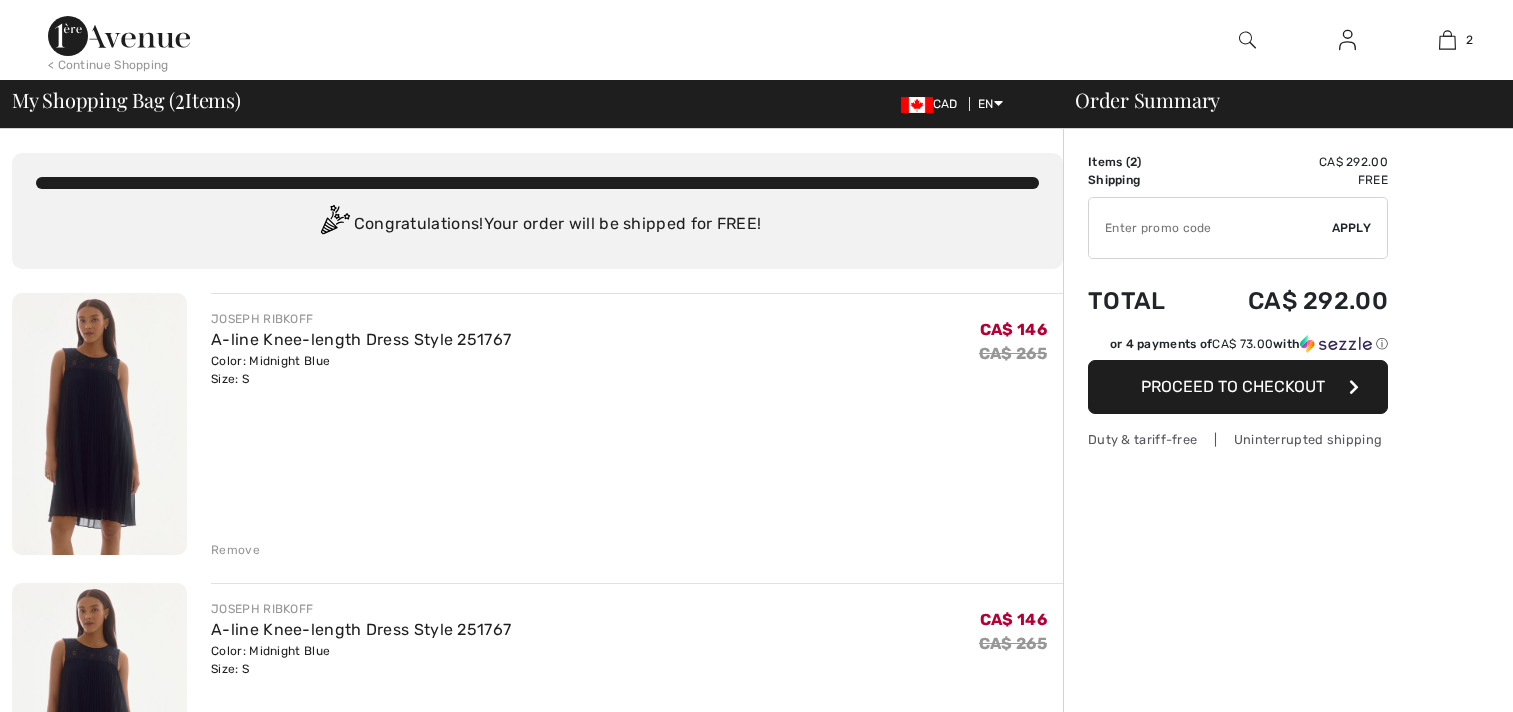 scroll, scrollTop: 0, scrollLeft: 0, axis: both 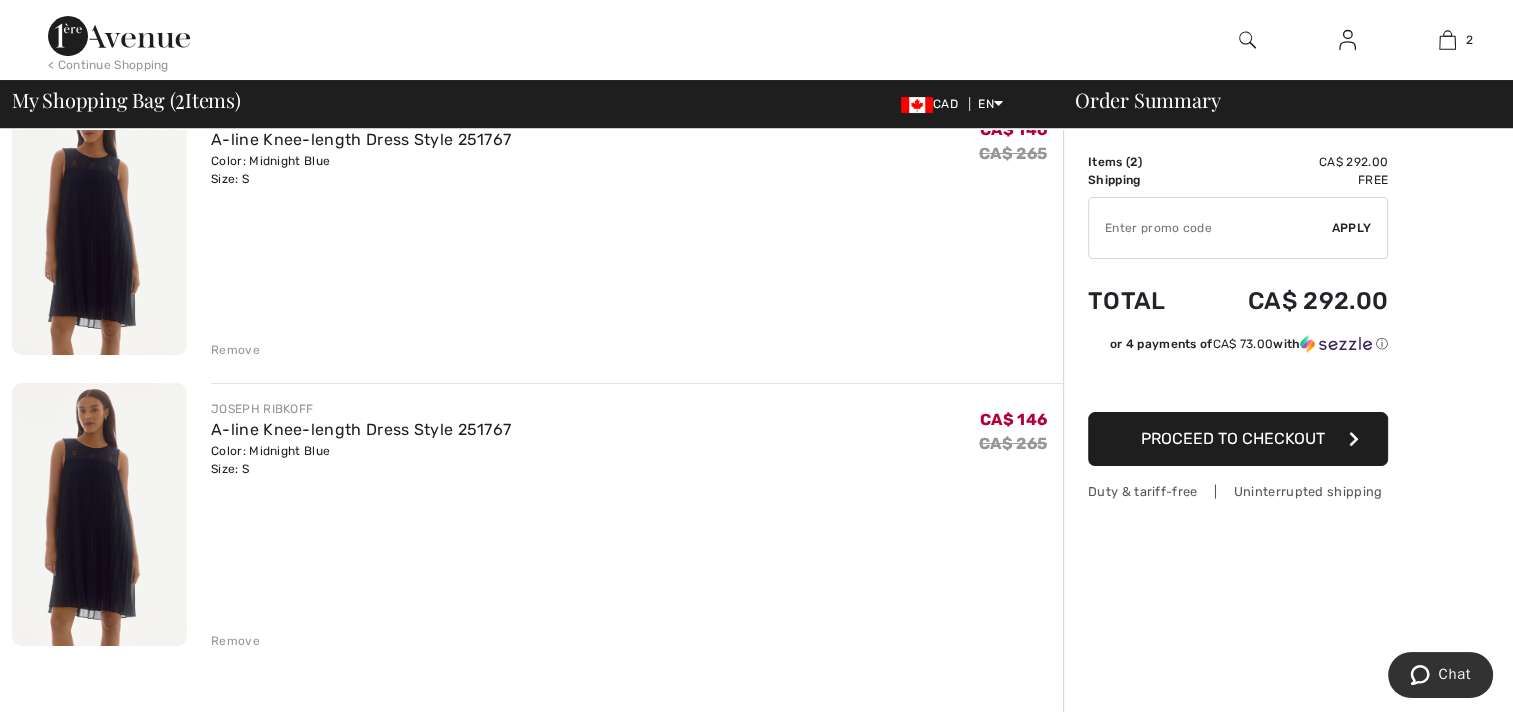 click at bounding box center (99, 514) 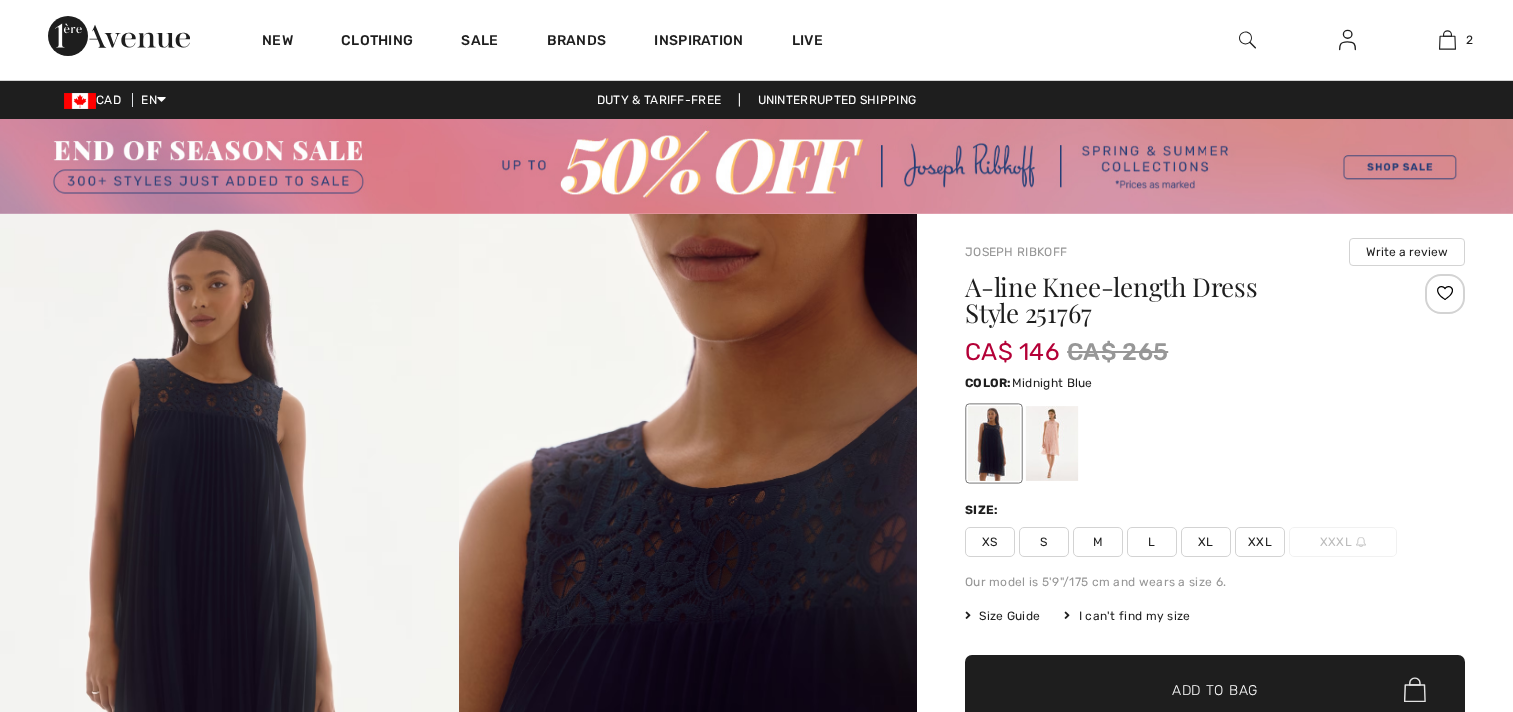 scroll, scrollTop: 0, scrollLeft: 0, axis: both 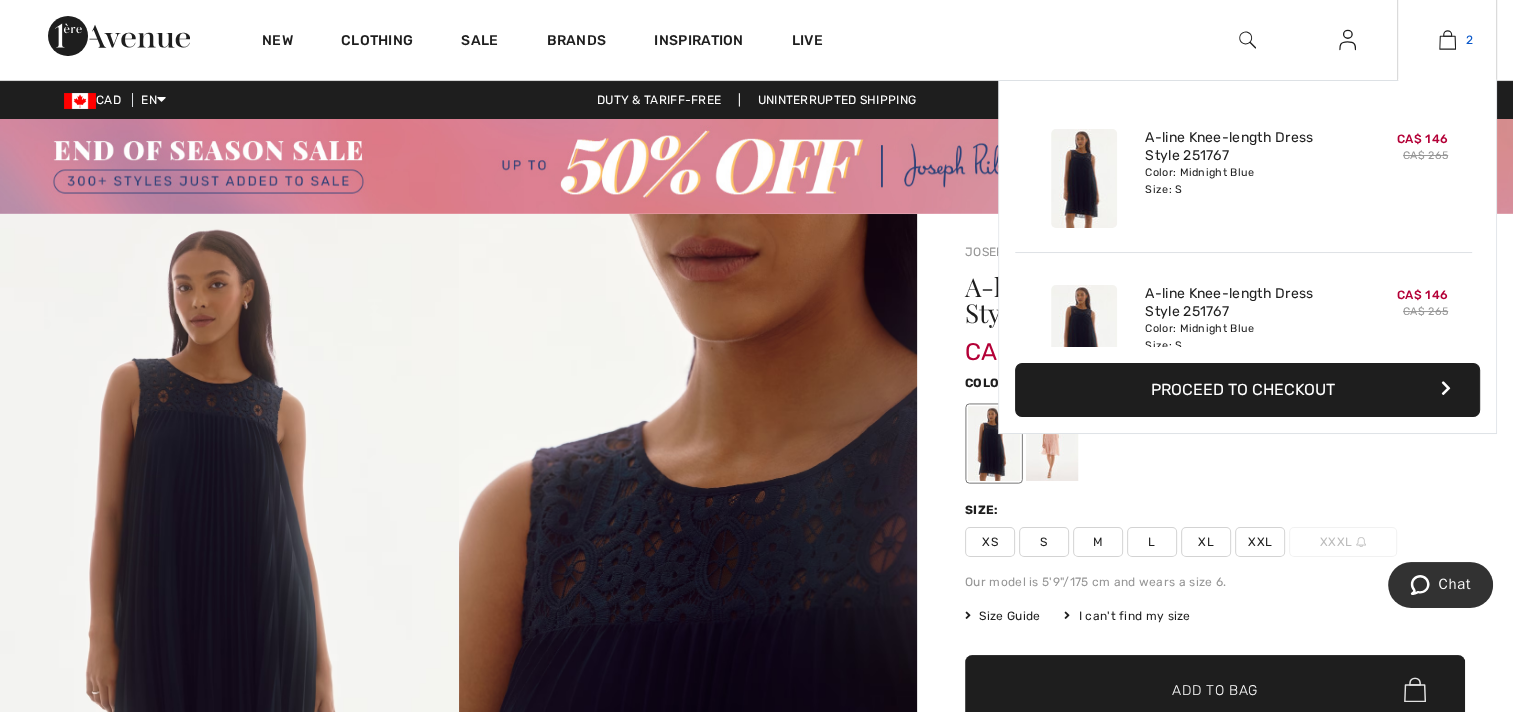 click on "2" at bounding box center (1469, 40) 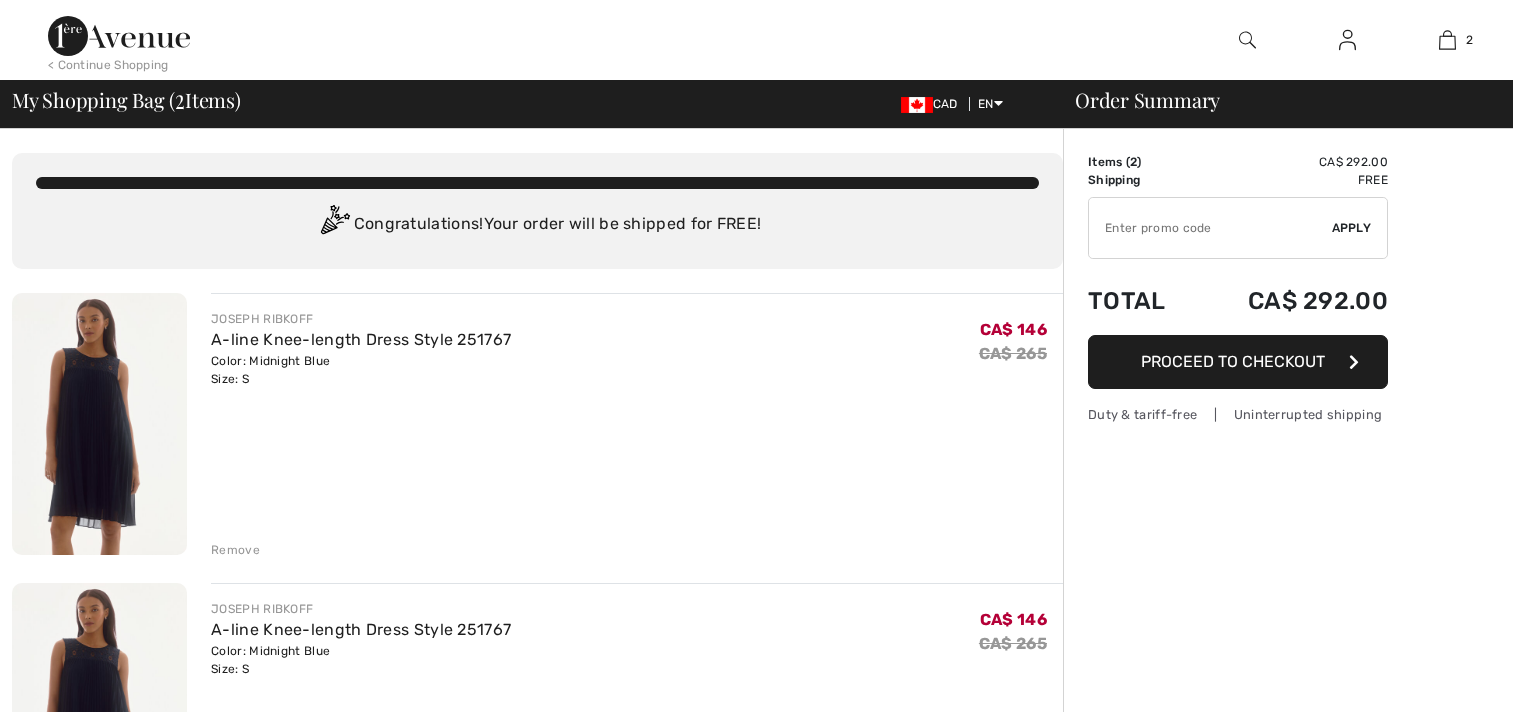 scroll, scrollTop: 0, scrollLeft: 0, axis: both 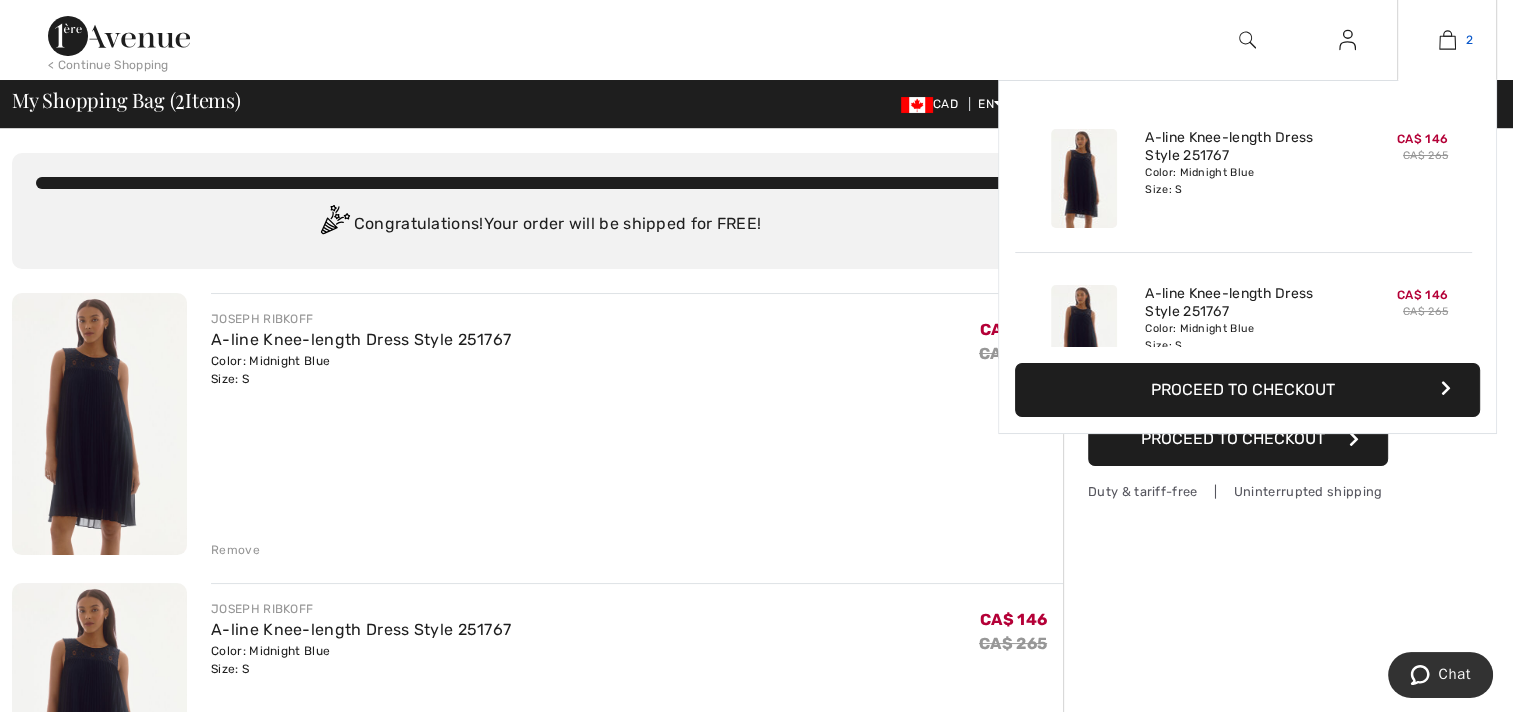click at bounding box center [1447, 40] 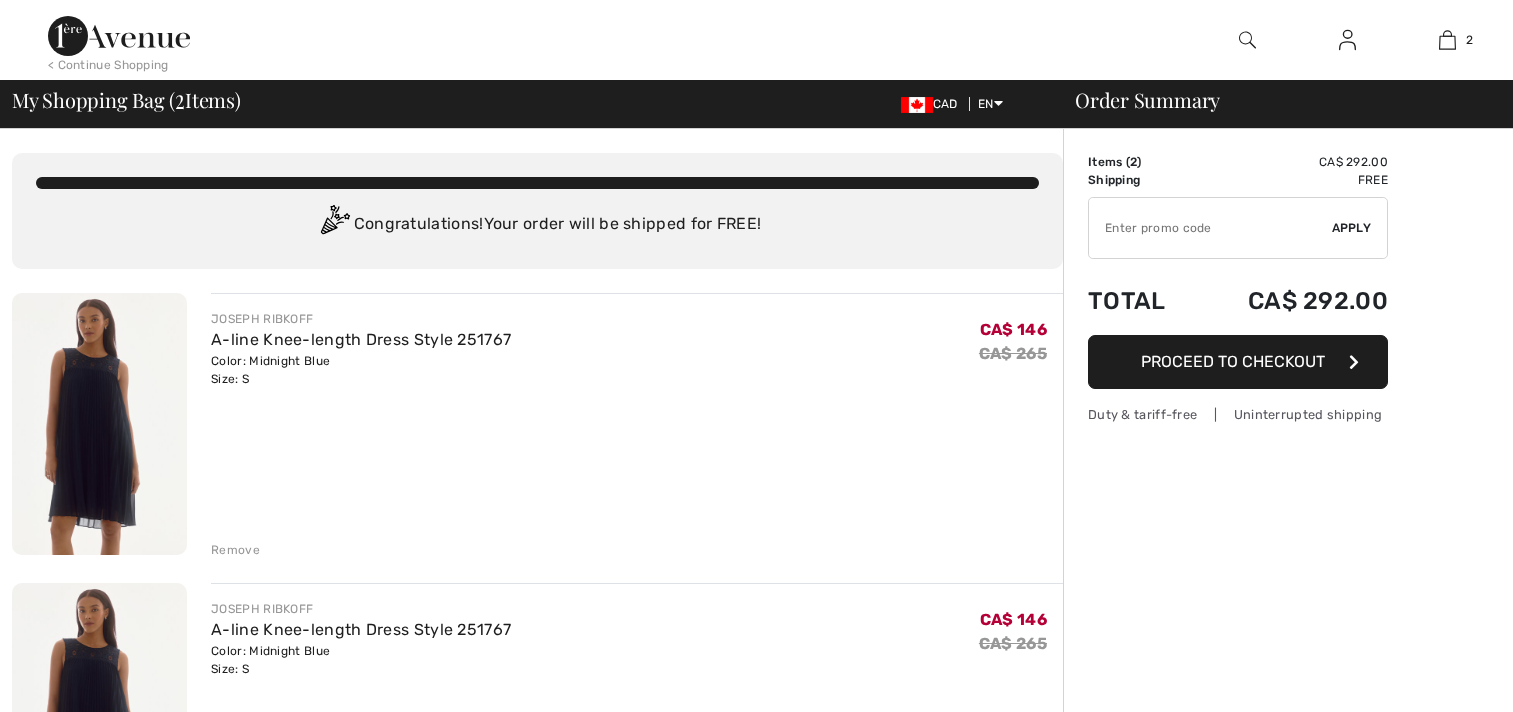 scroll, scrollTop: 0, scrollLeft: 0, axis: both 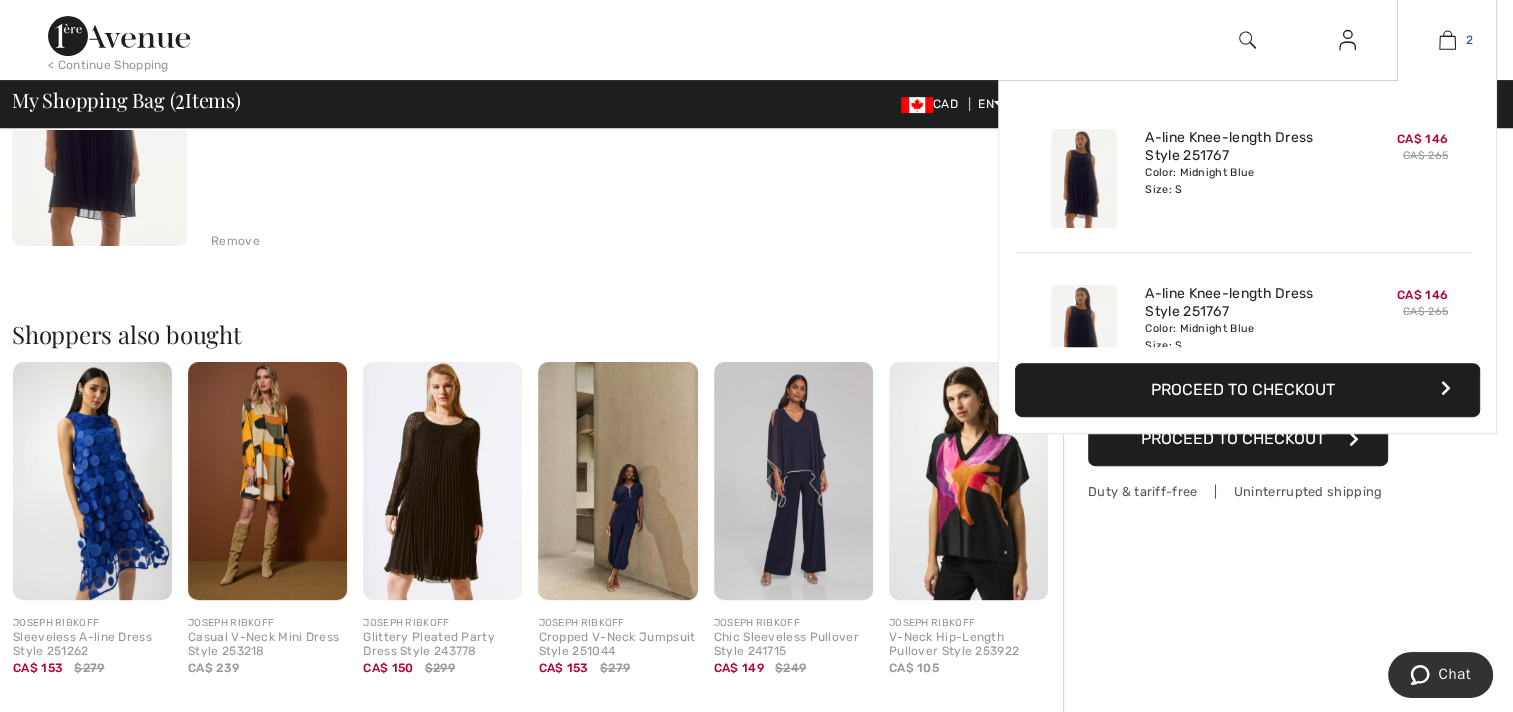 click at bounding box center (1447, 40) 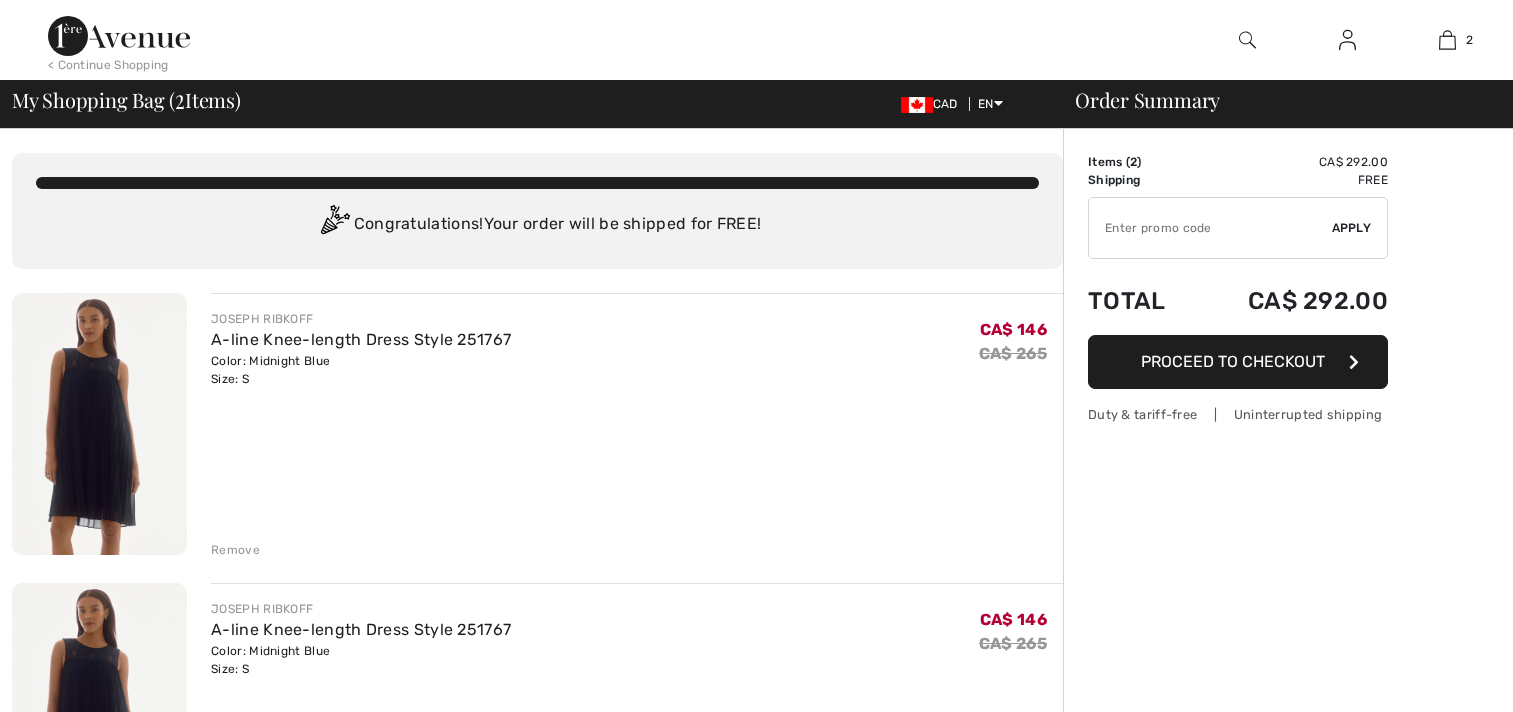 scroll, scrollTop: 0, scrollLeft: 0, axis: both 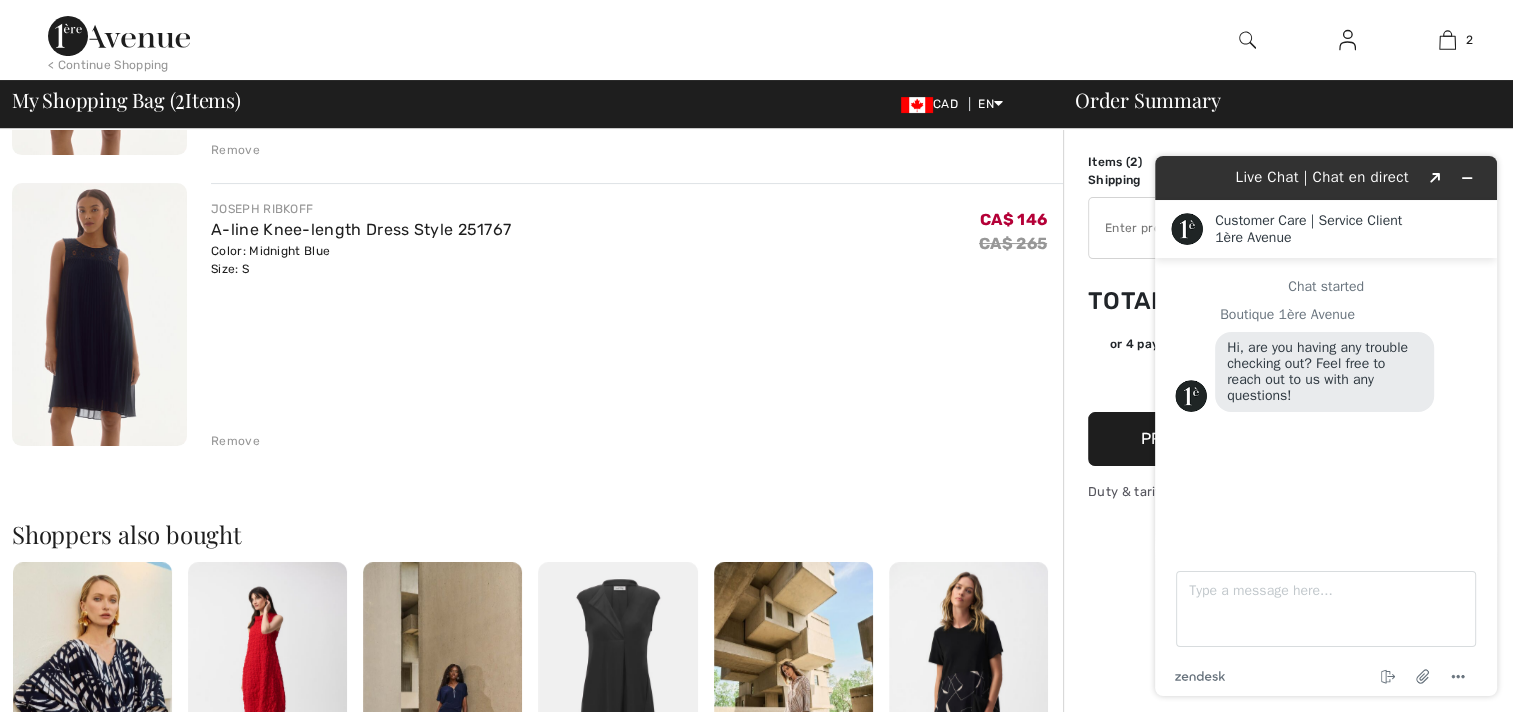 click at bounding box center [99, 314] 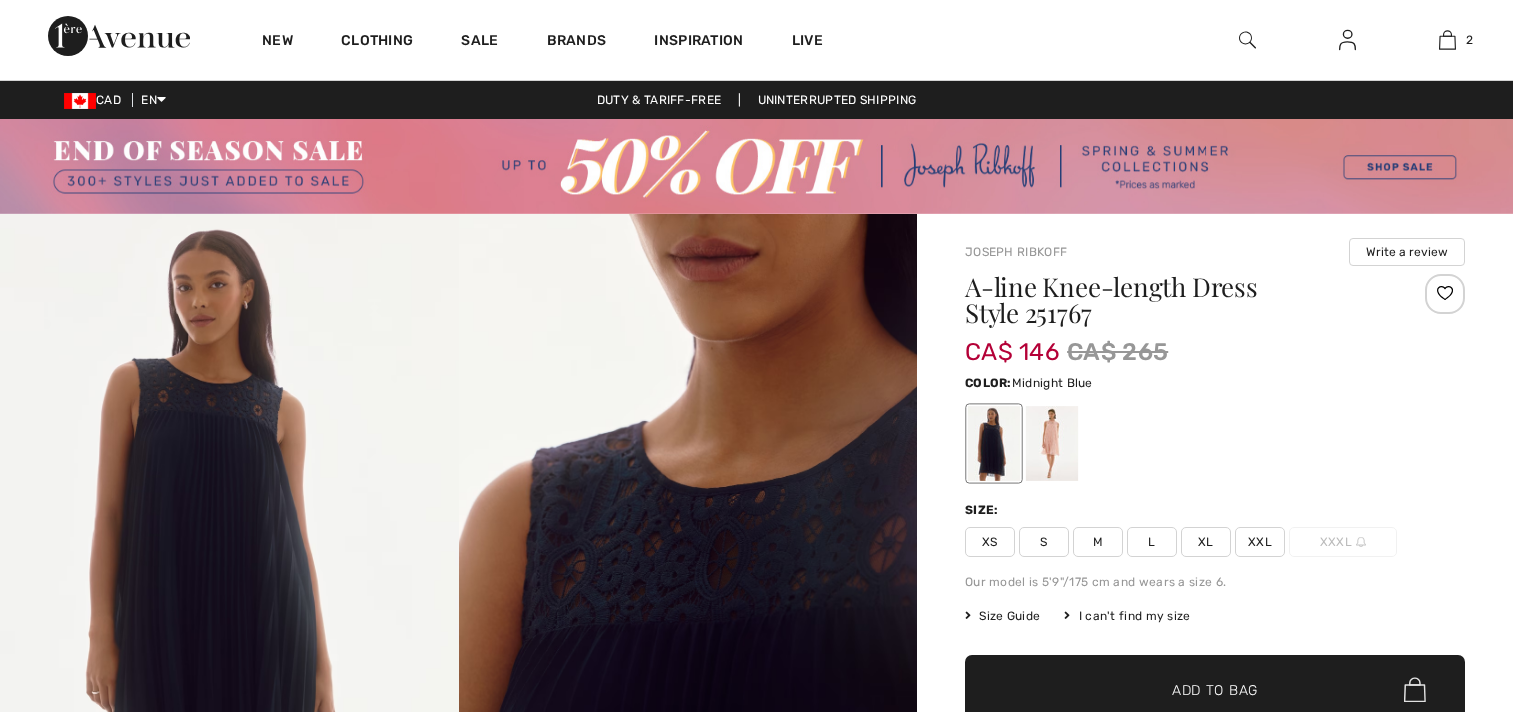 scroll, scrollTop: 0, scrollLeft: 0, axis: both 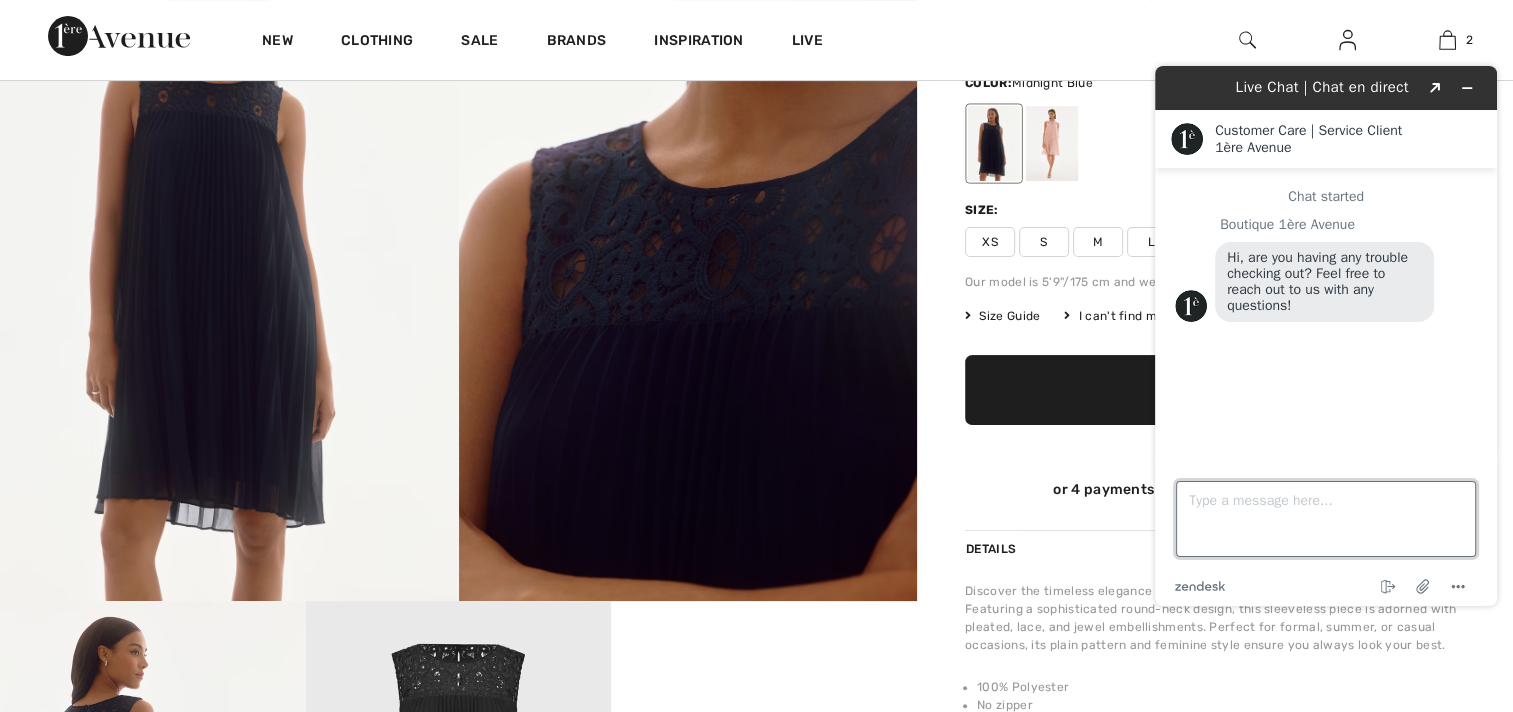 click on "Type a message here..." at bounding box center [1326, 519] 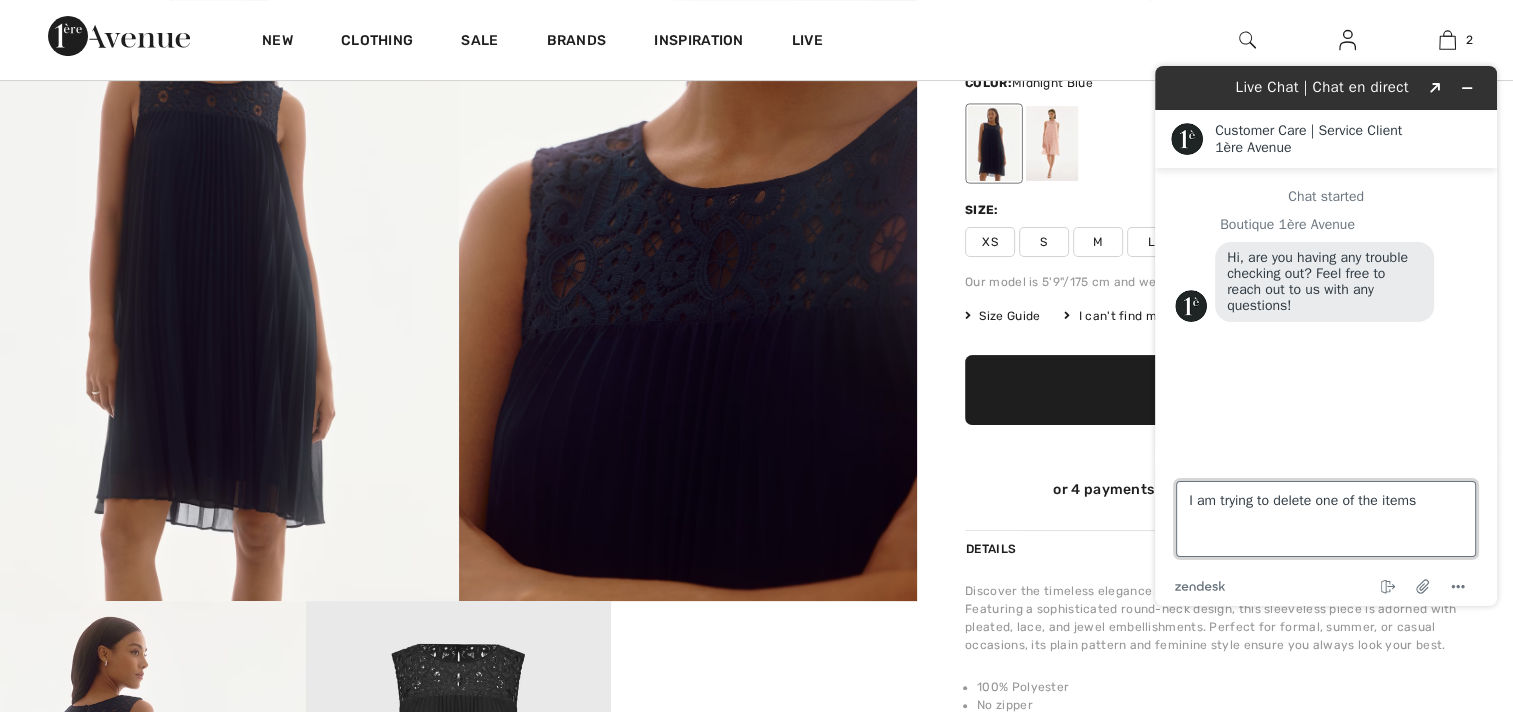 type on "I am trying to delete one of the items." 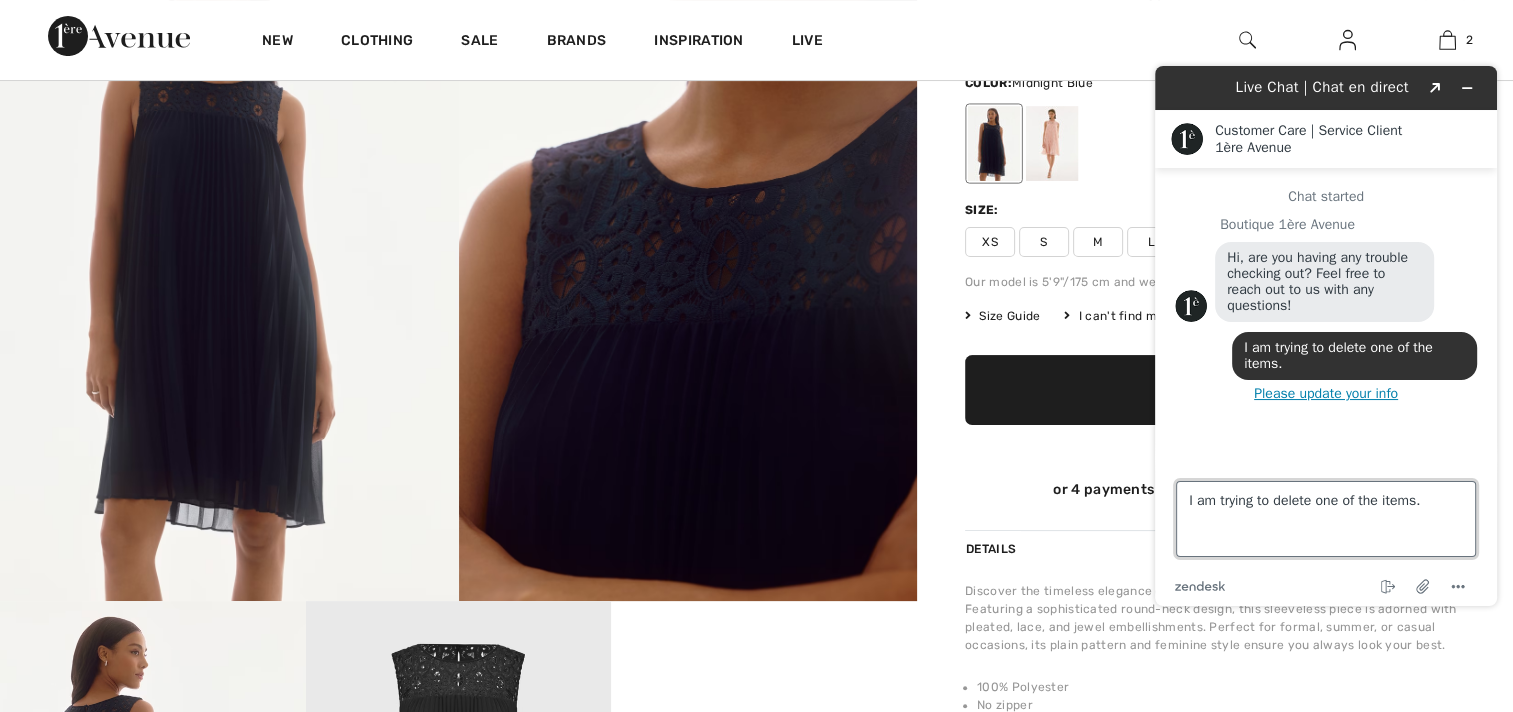 type 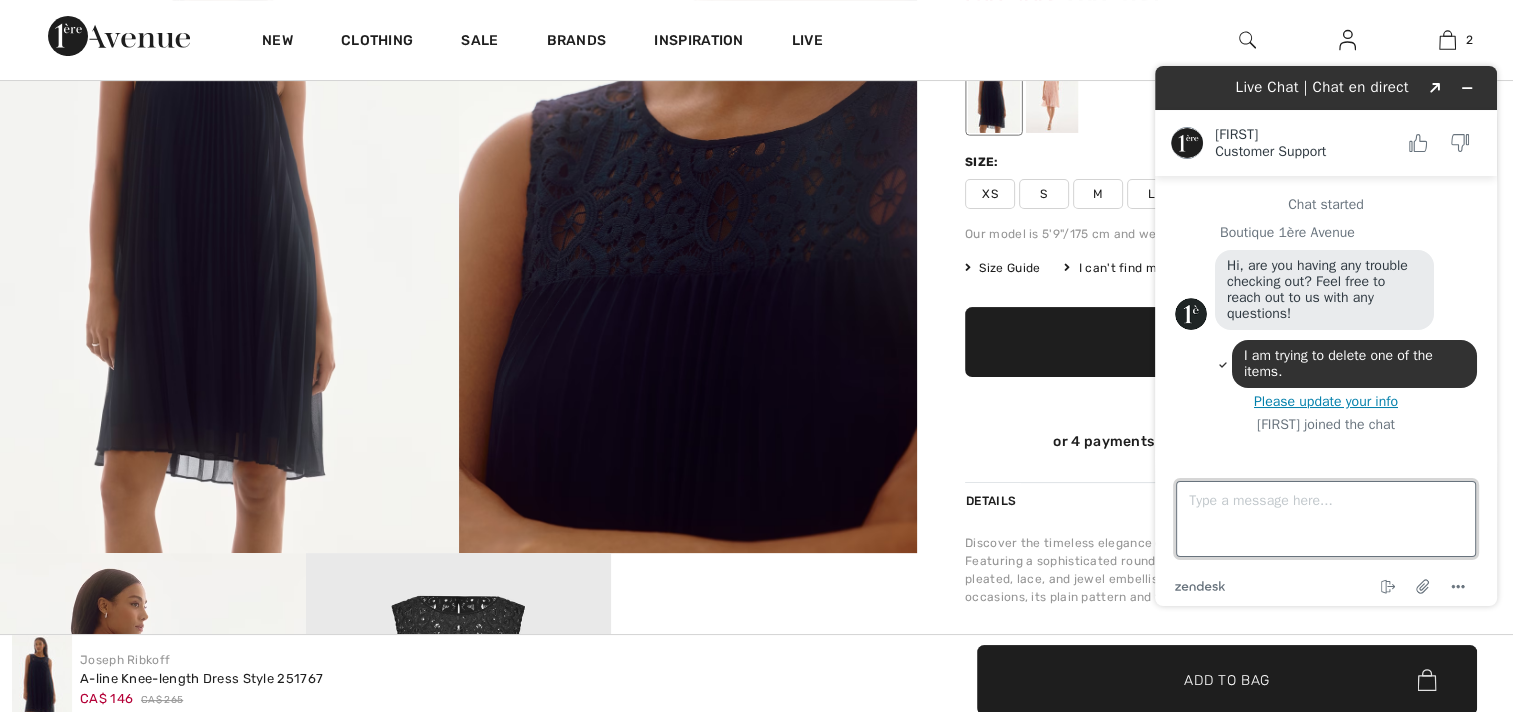 scroll, scrollTop: 300, scrollLeft: 0, axis: vertical 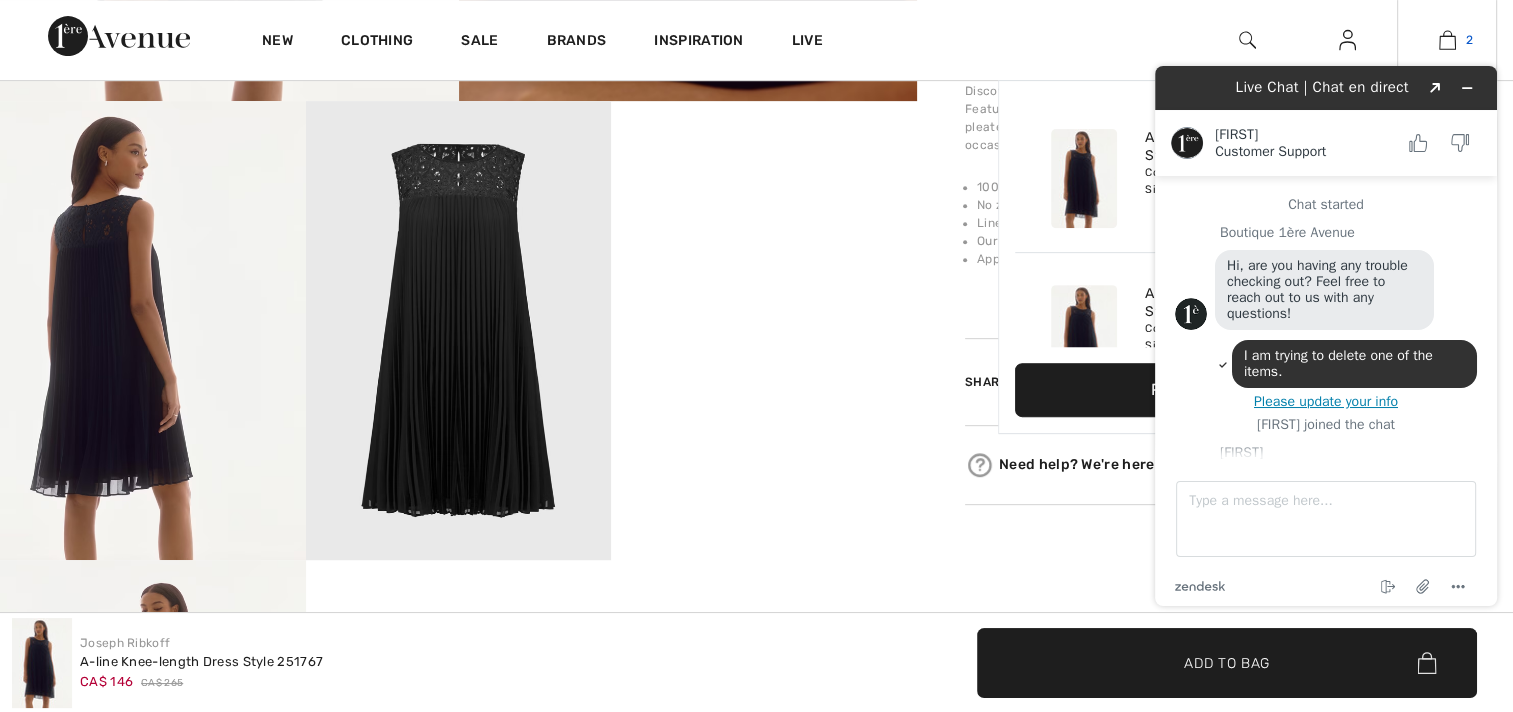 click at bounding box center [1447, 40] 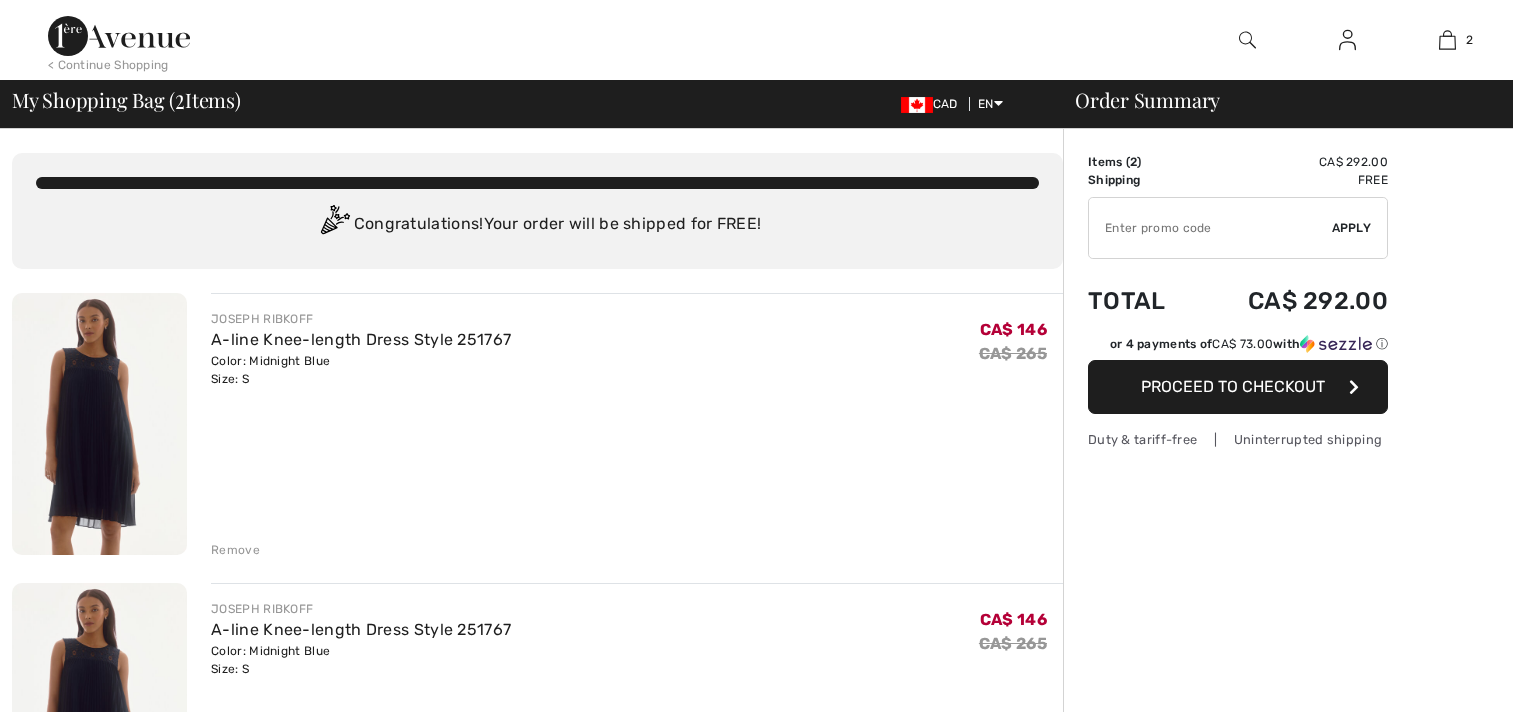 scroll, scrollTop: 0, scrollLeft: 0, axis: both 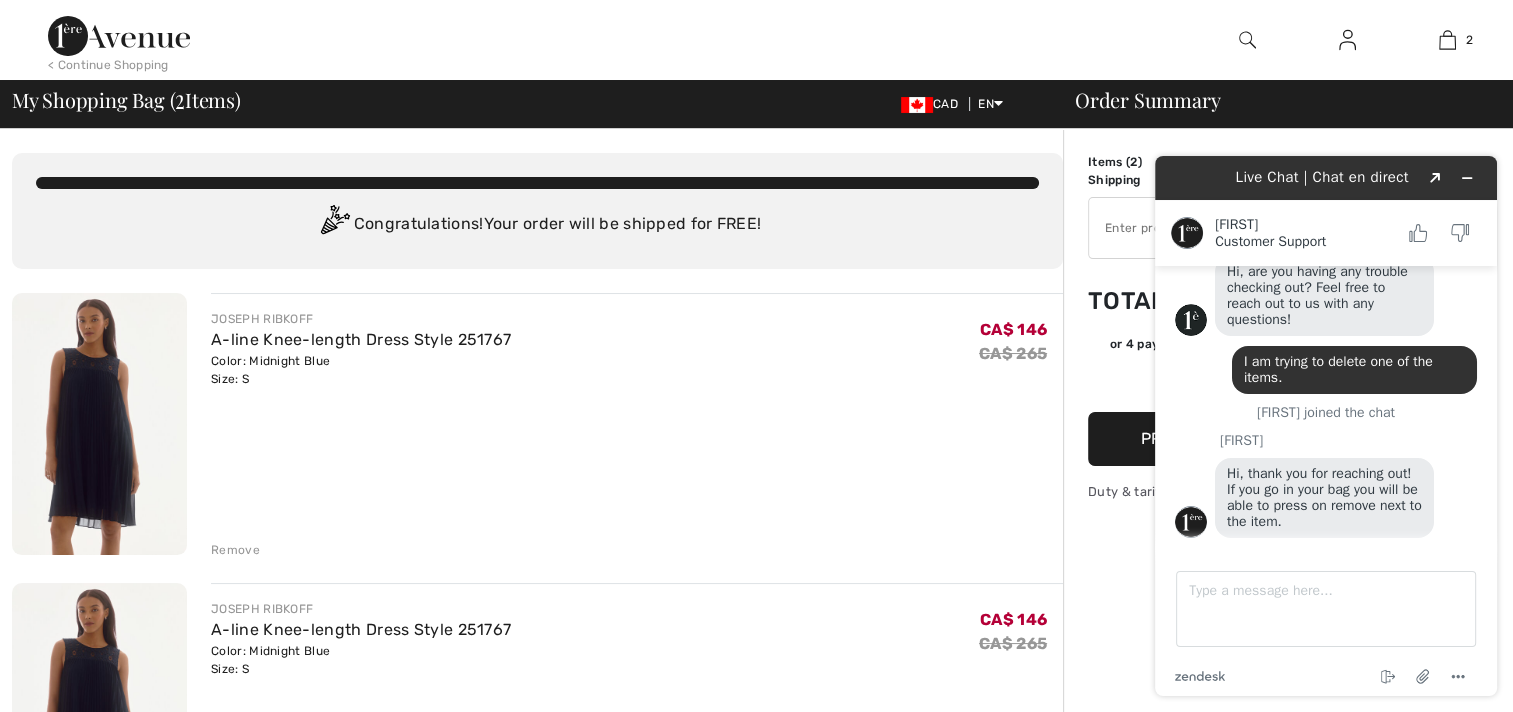 click on "Remove" at bounding box center (235, 550) 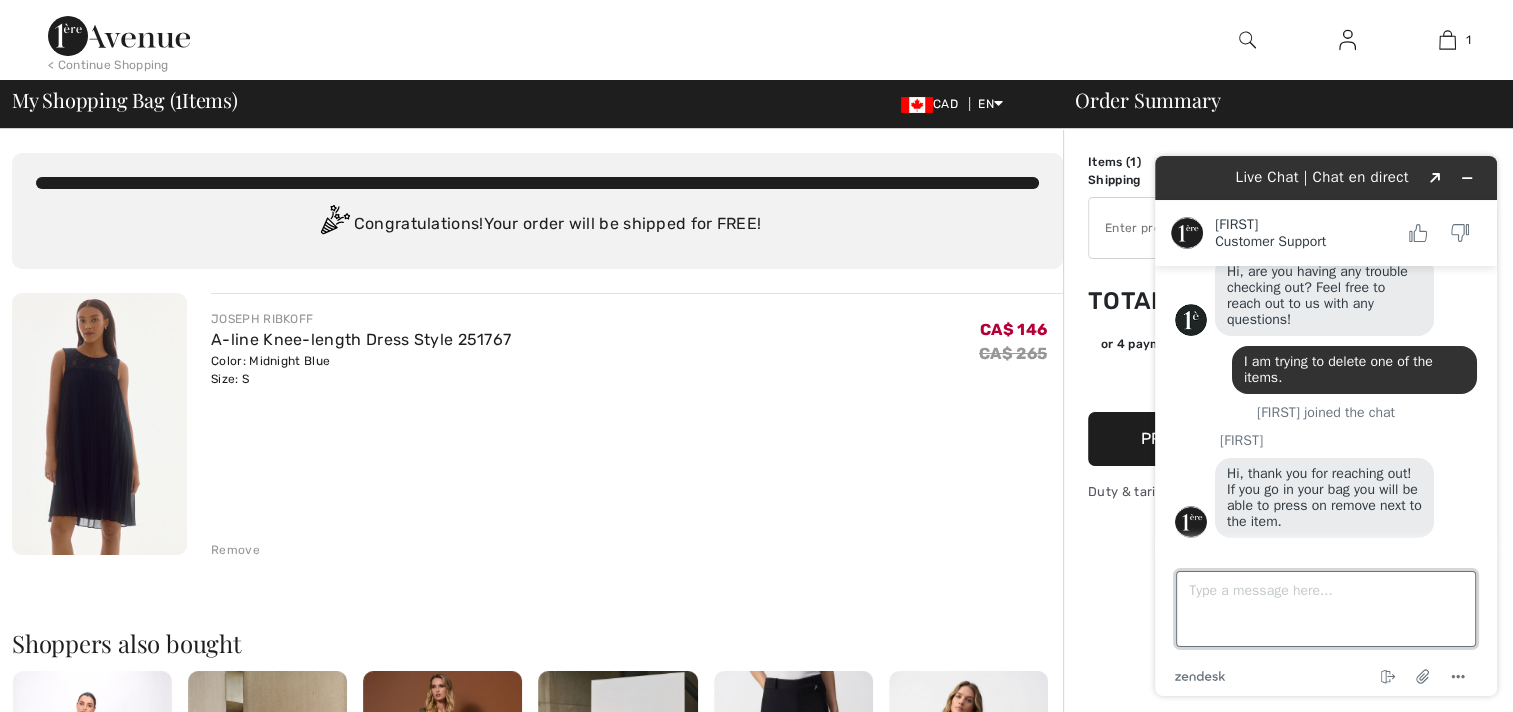 click on "Type a message here..." at bounding box center [1326, 609] 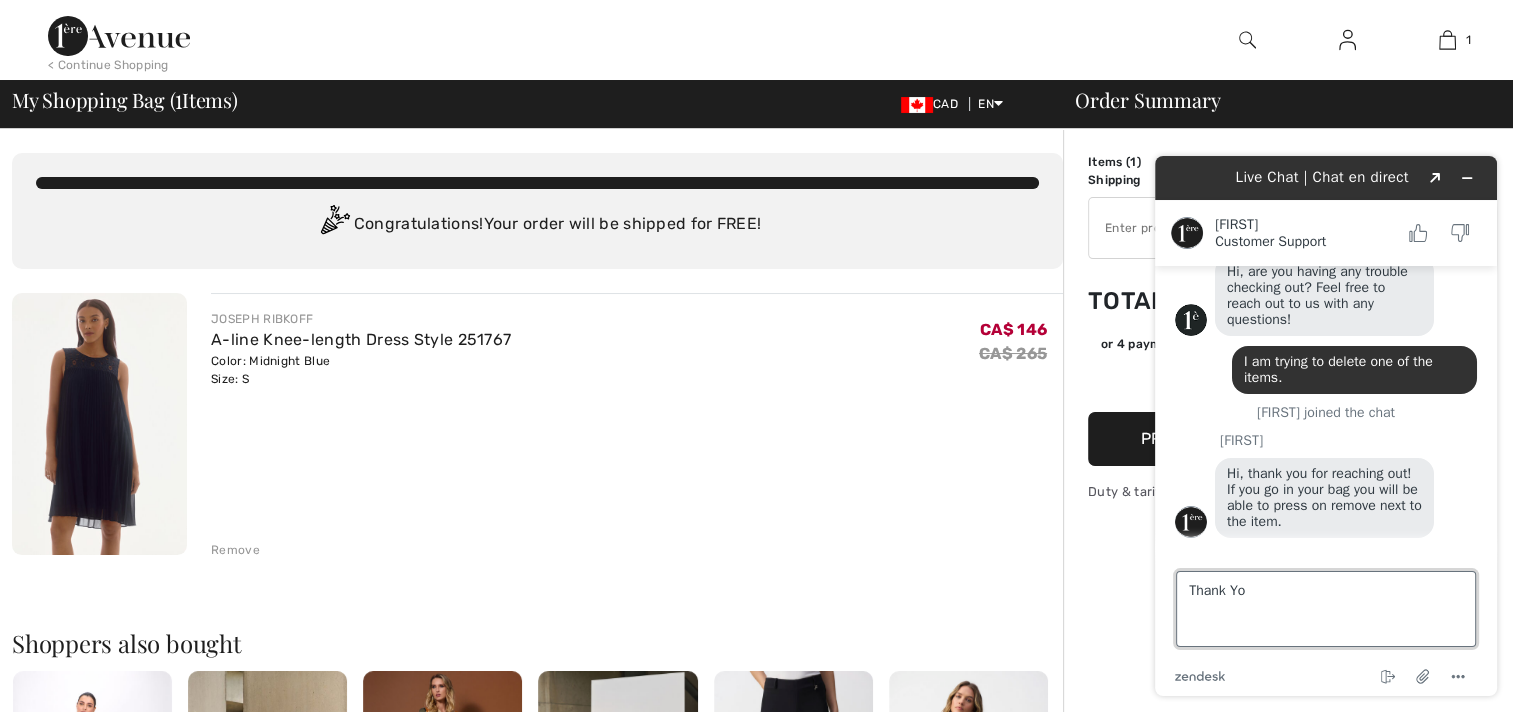 type on "Thank You" 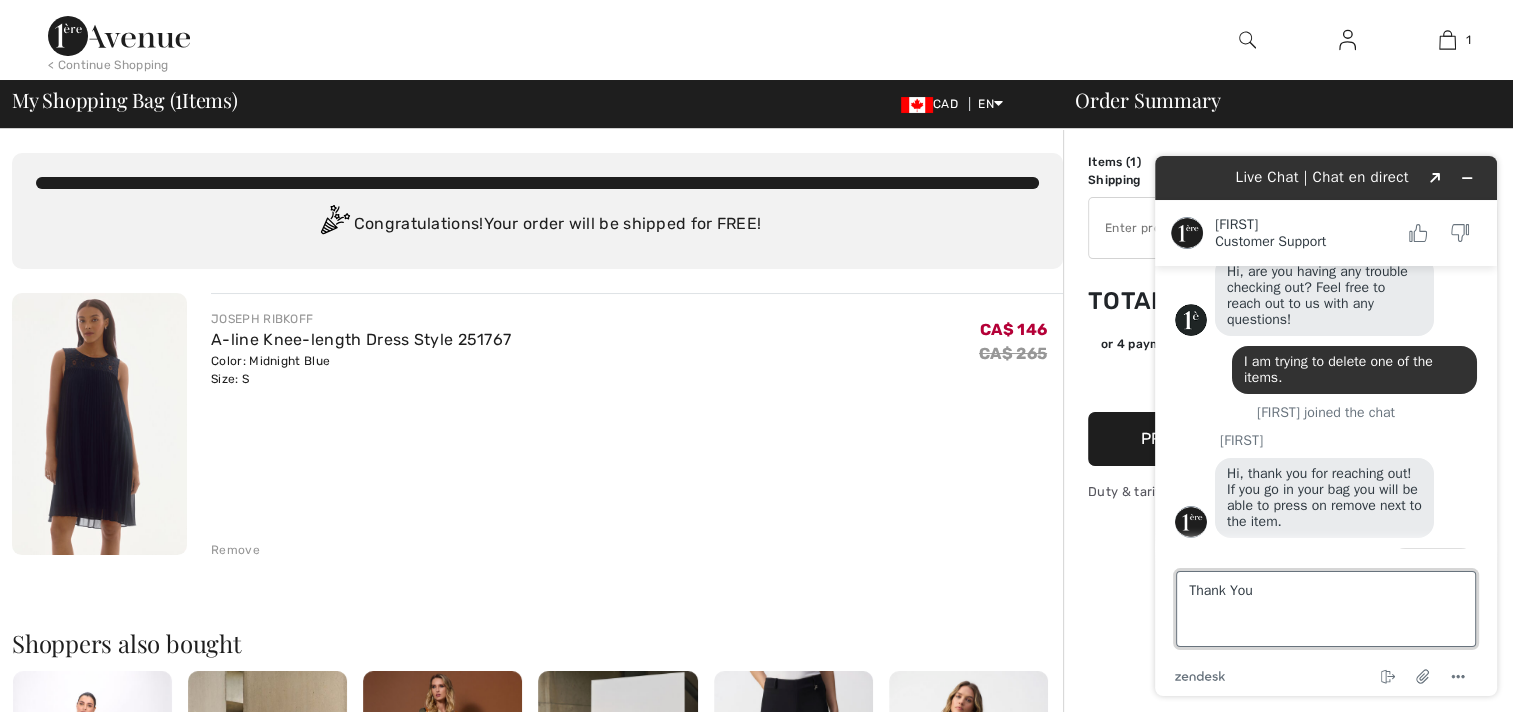 scroll, scrollTop: 145, scrollLeft: 0, axis: vertical 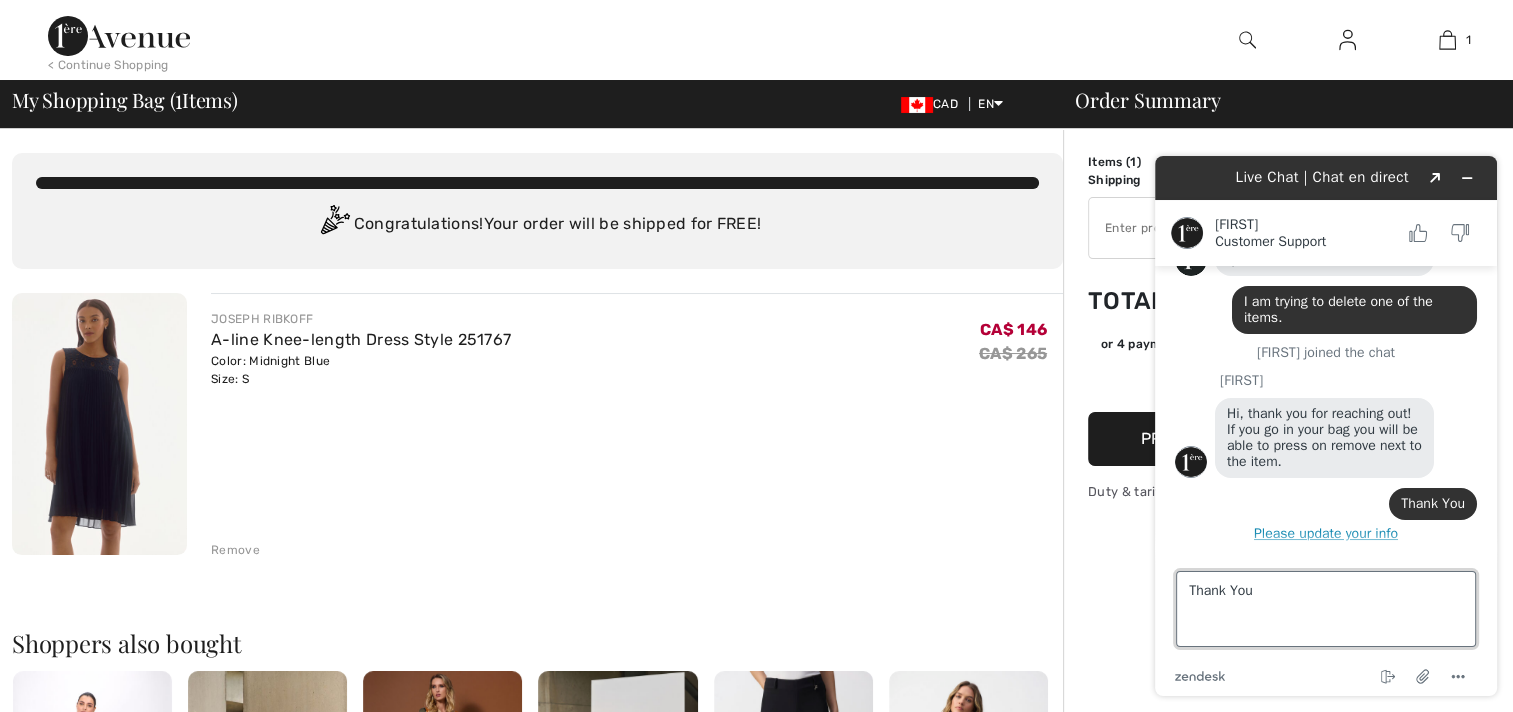type 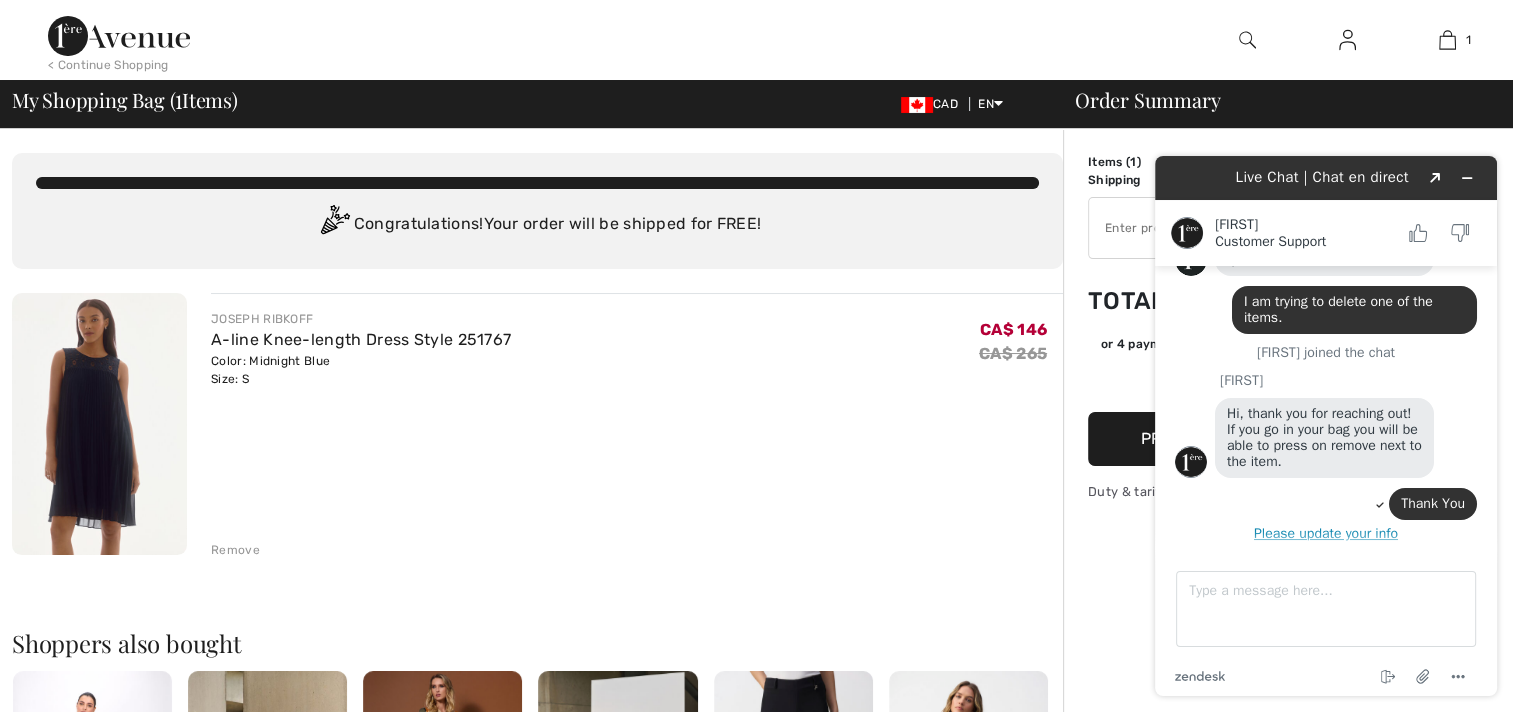 click on "Order Summary			 Details
Items ( 1 )
CA$ 146.00
Promo code CA$ 0.00
Shipping
Free
Tax1 CA$ 0.00
Tax2 CA$ 0.00
Duties & Taxes CA$ 0.00
✔
Apply
Remove
Total
CA$ 146.00
or 4 payments of  CA$ 36.50  with    ⓘ
Proceed to Checkout
Duty & tariff-free      |     Uninterrupted shipping" at bounding box center [1288, 756] 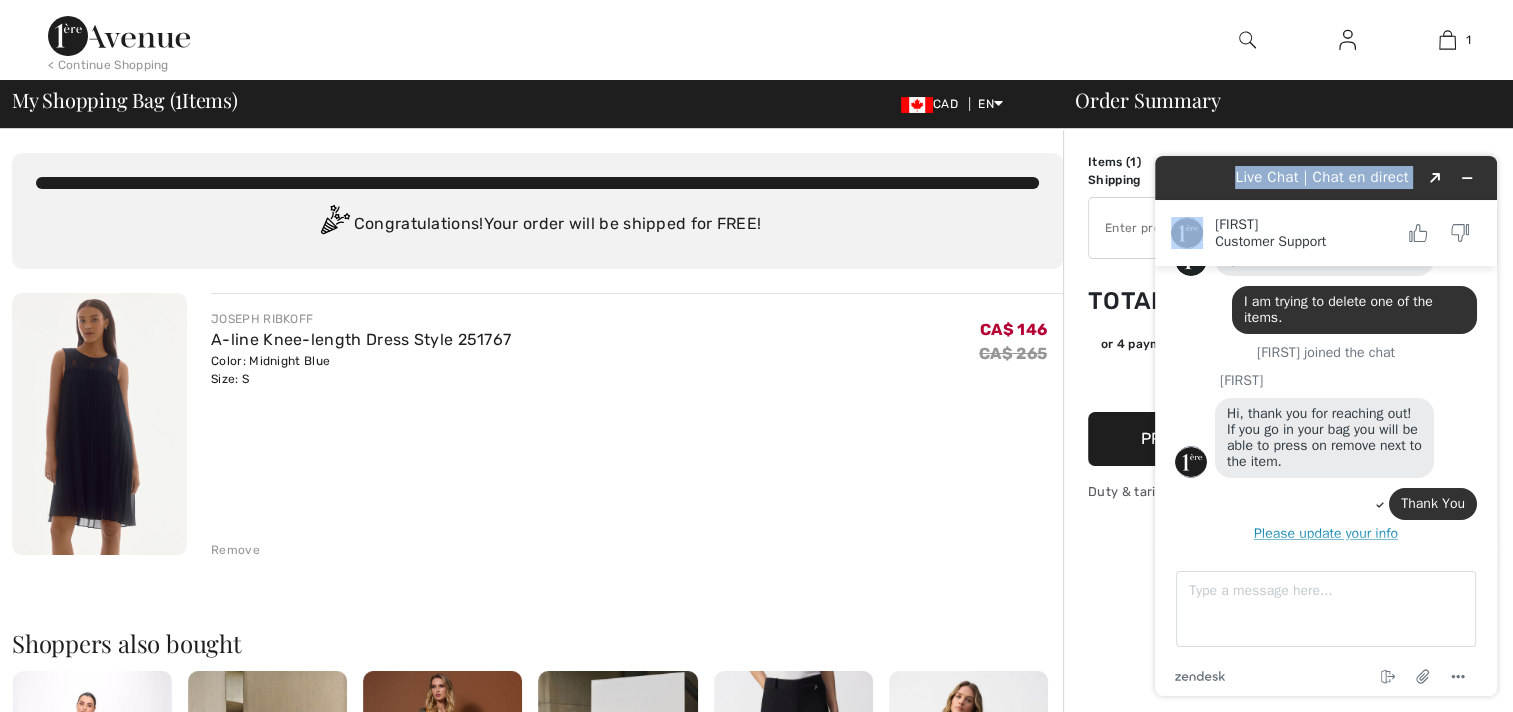 drag, startPoint x: 1193, startPoint y: 172, endPoint x: 1101, endPoint y: 280, distance: 141.87318 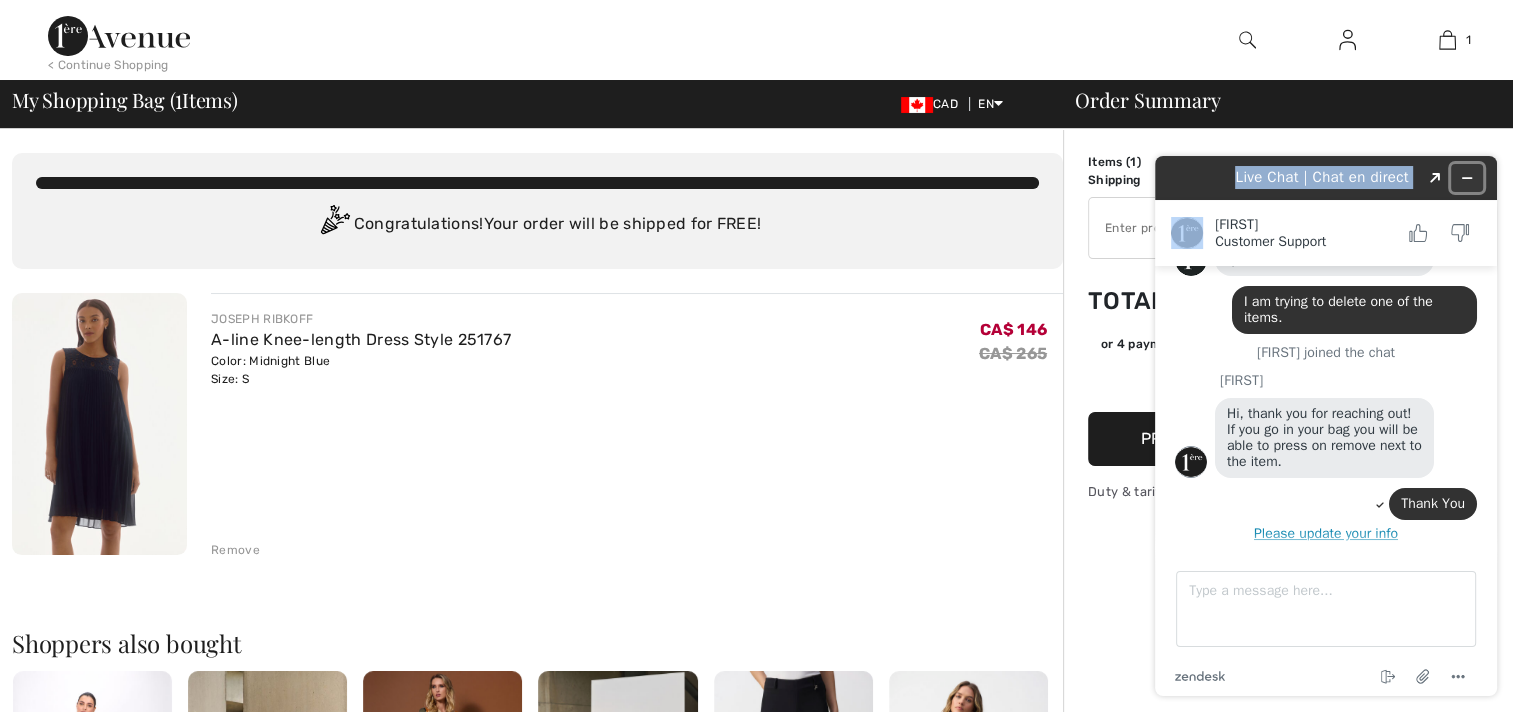 click 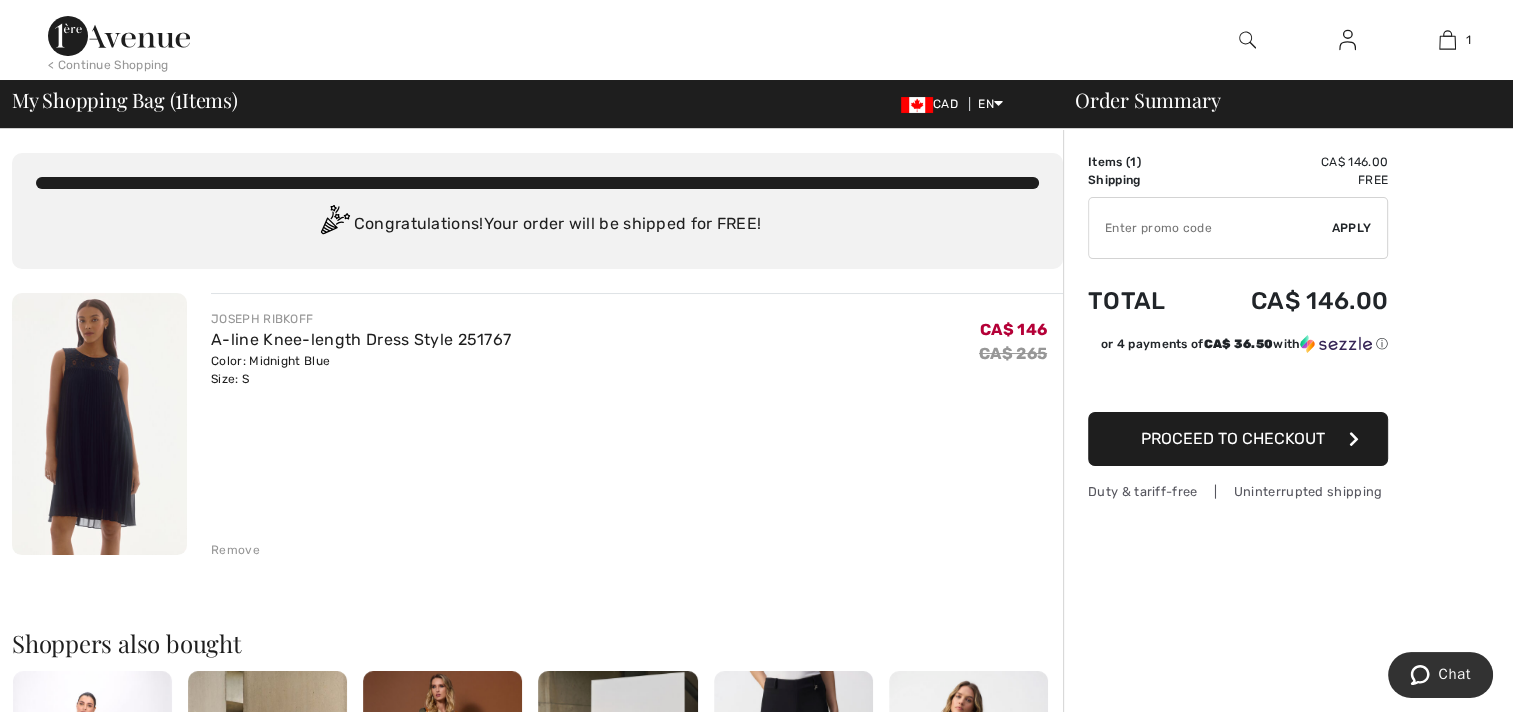 click on "Proceed to Checkout" at bounding box center [1233, 438] 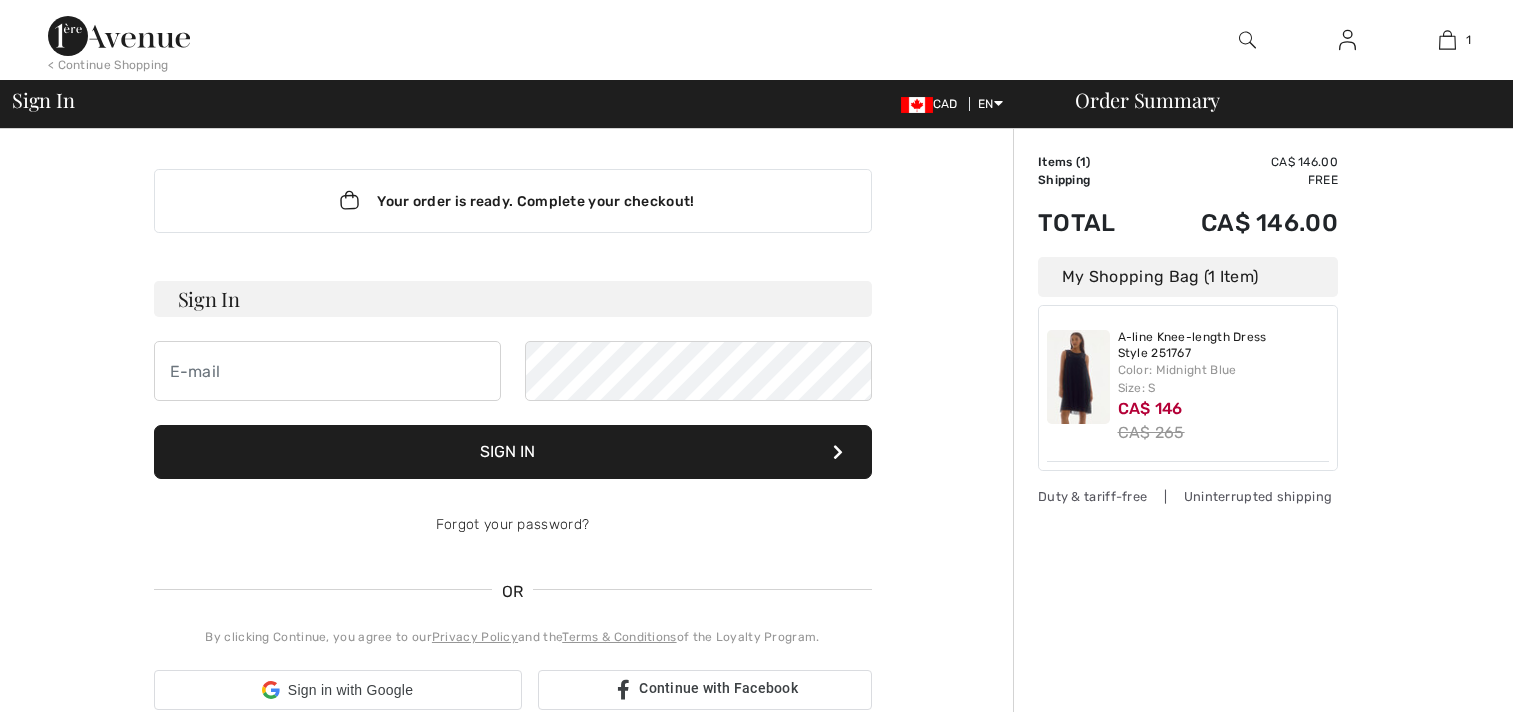 scroll, scrollTop: 0, scrollLeft: 0, axis: both 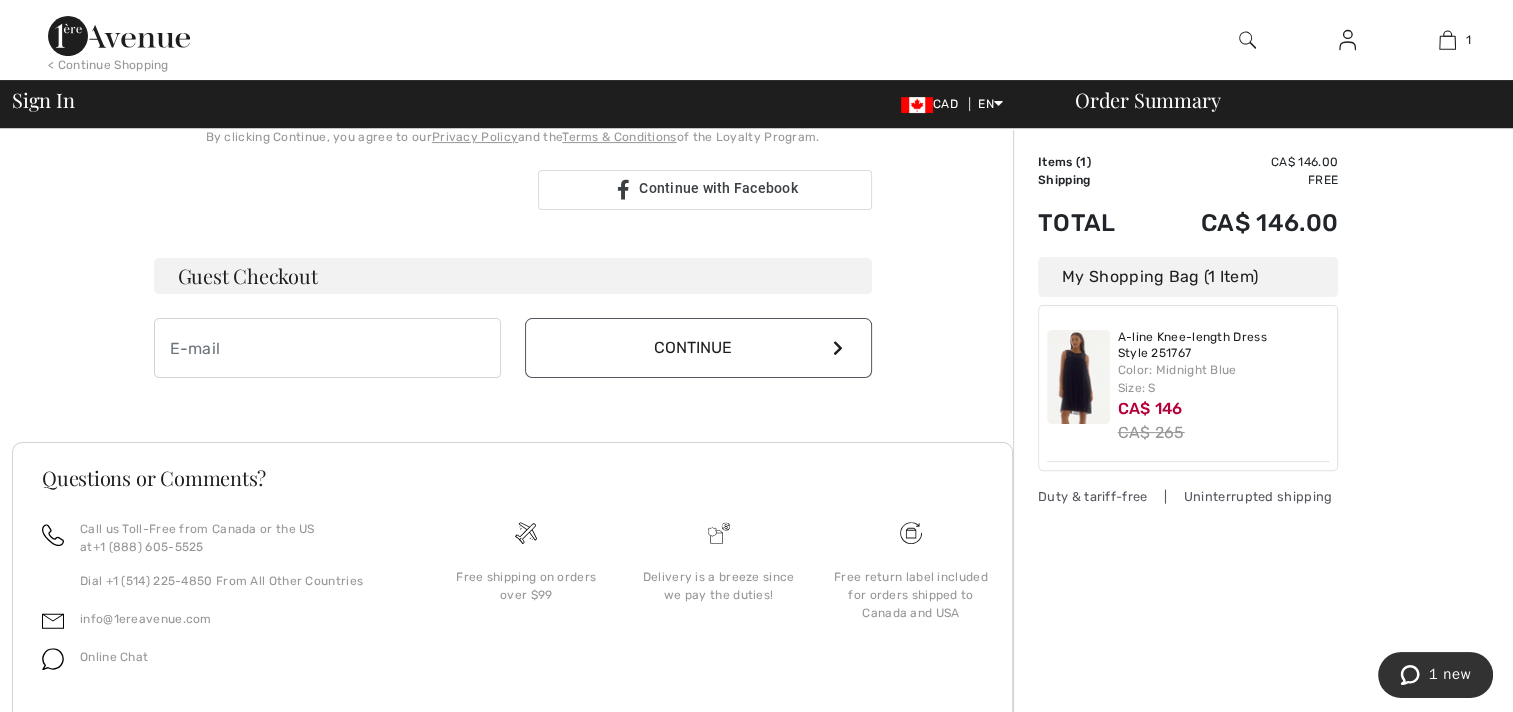 click on "Guest Checkout" at bounding box center (513, 276) 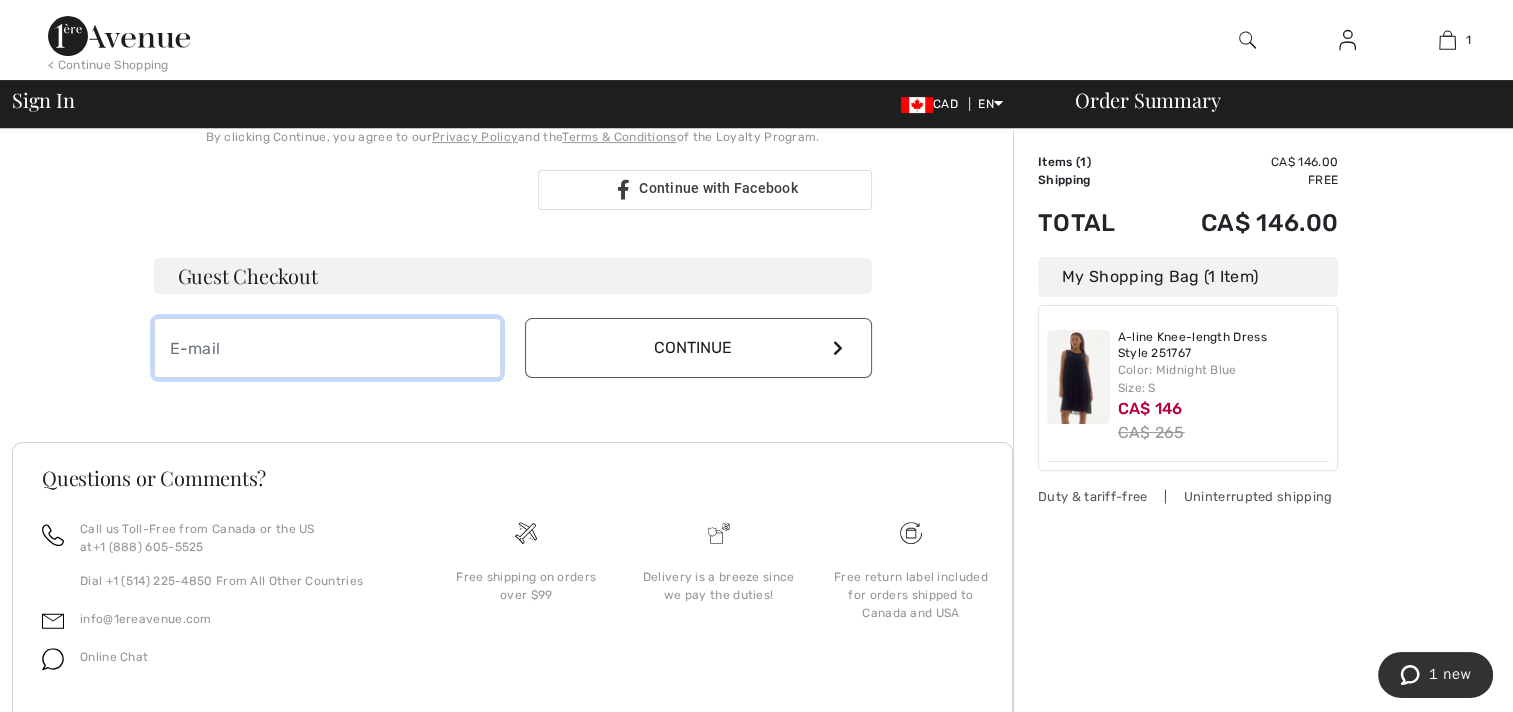 click at bounding box center [327, 348] 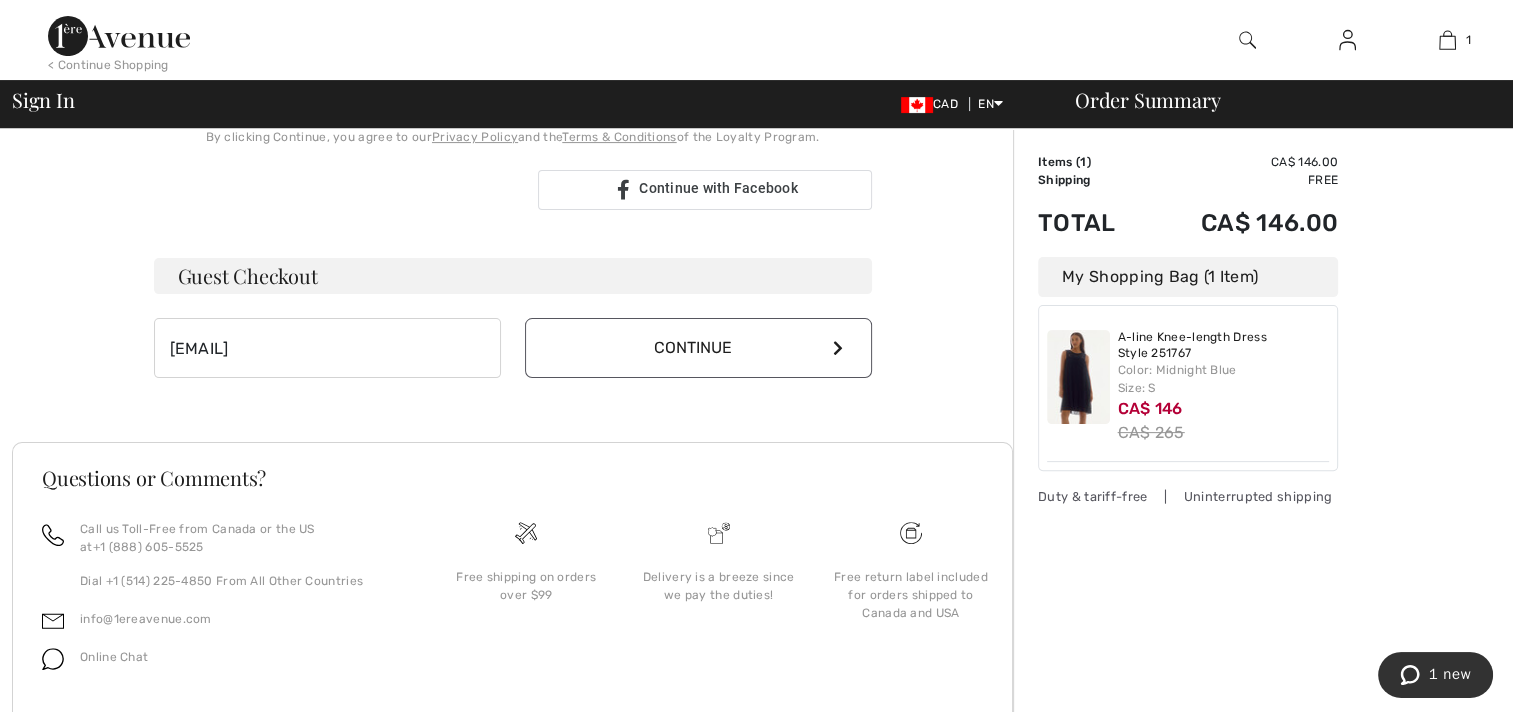 click at bounding box center (838, 348) 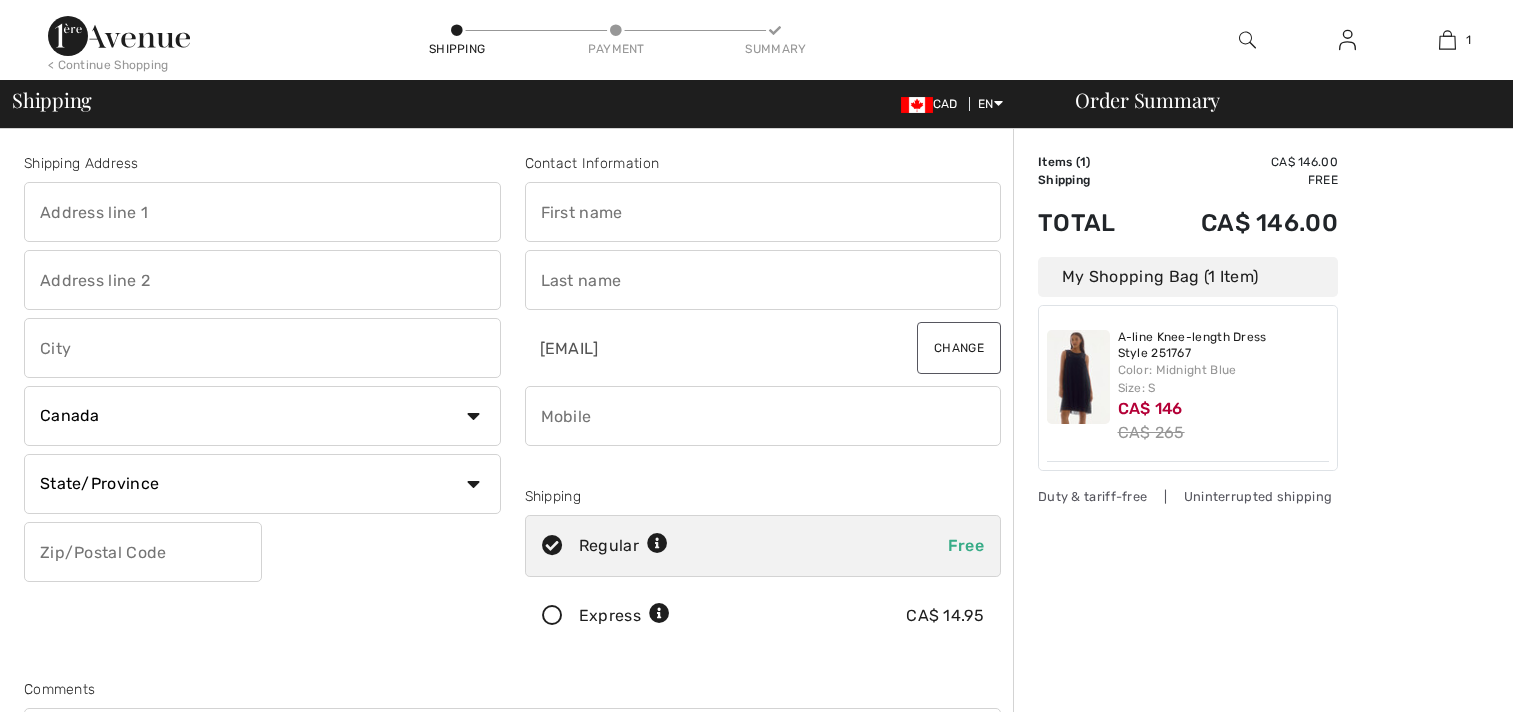 scroll, scrollTop: 0, scrollLeft: 0, axis: both 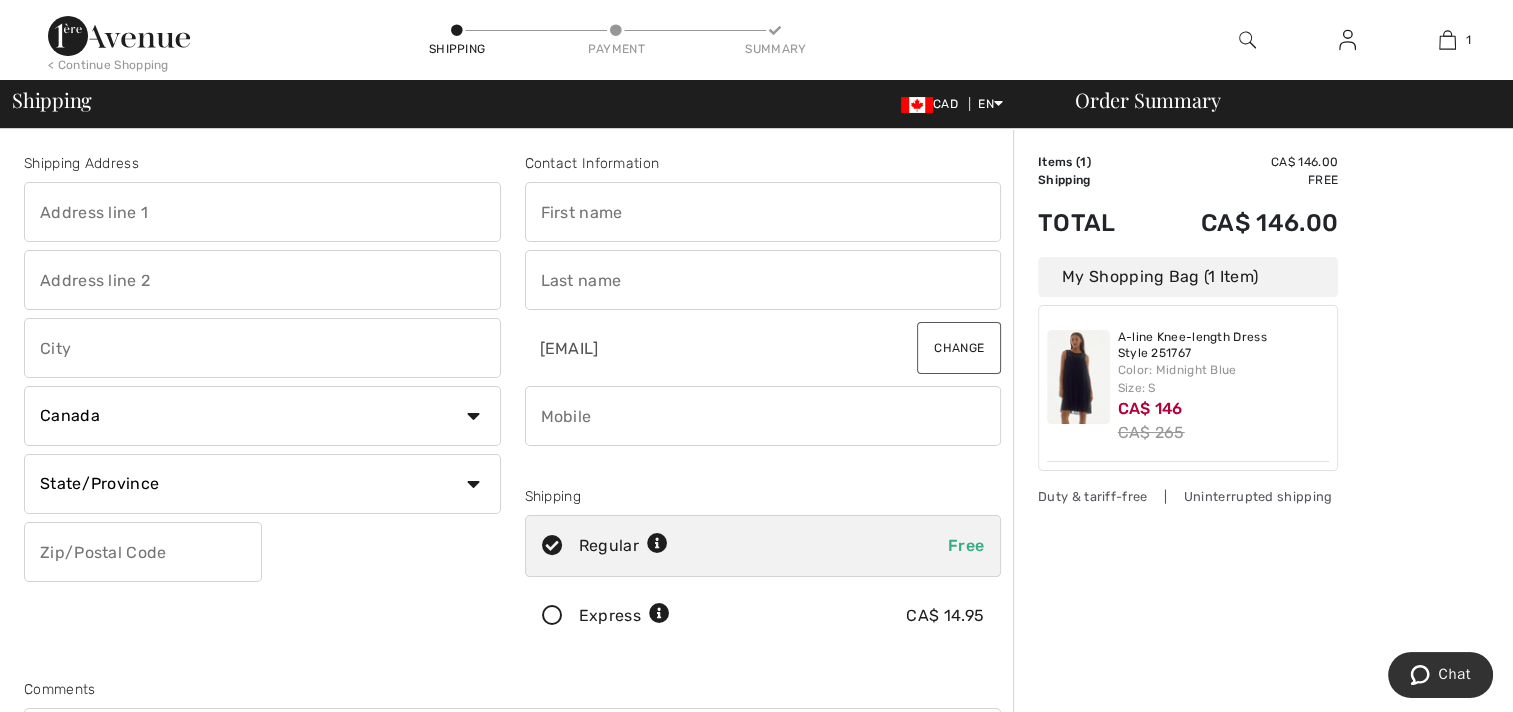 click at bounding box center (262, 212) 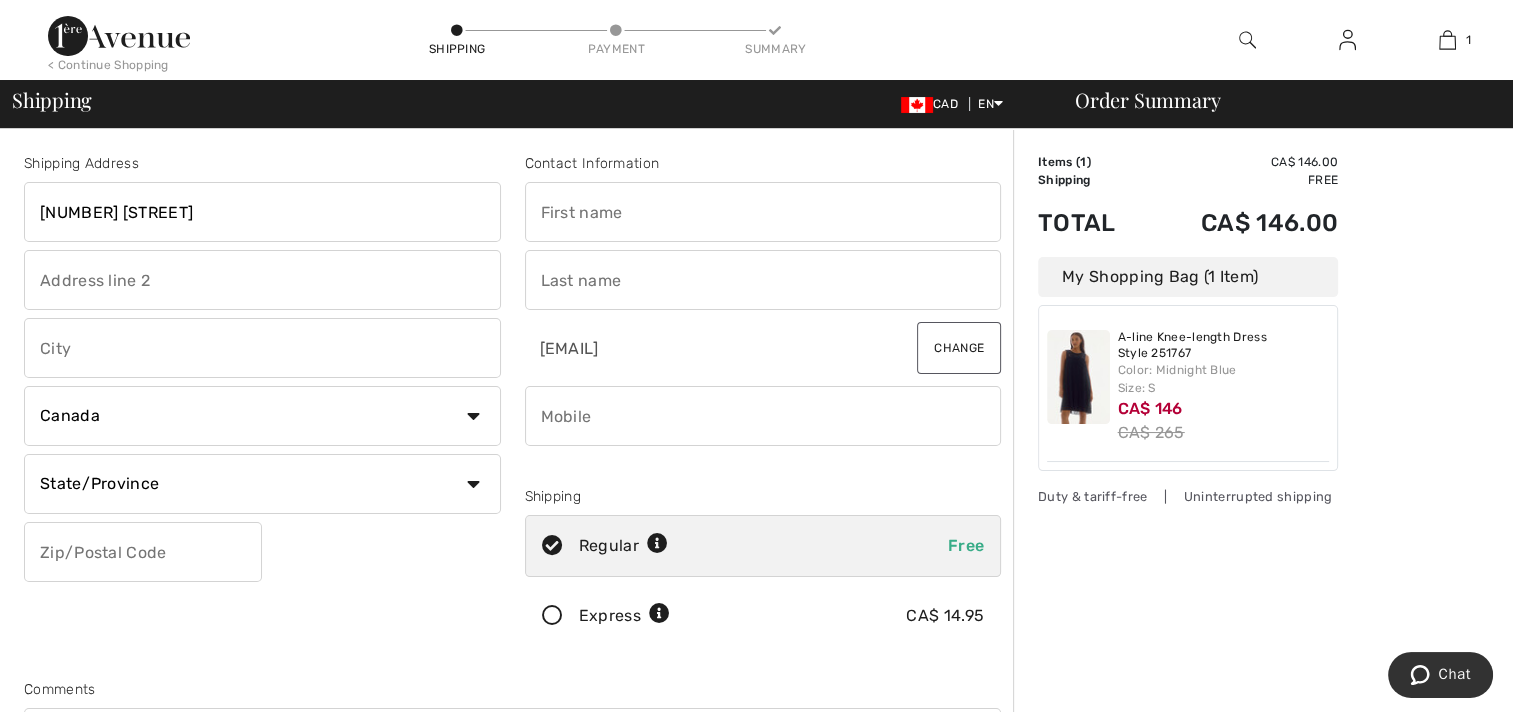 type on "[APT]" 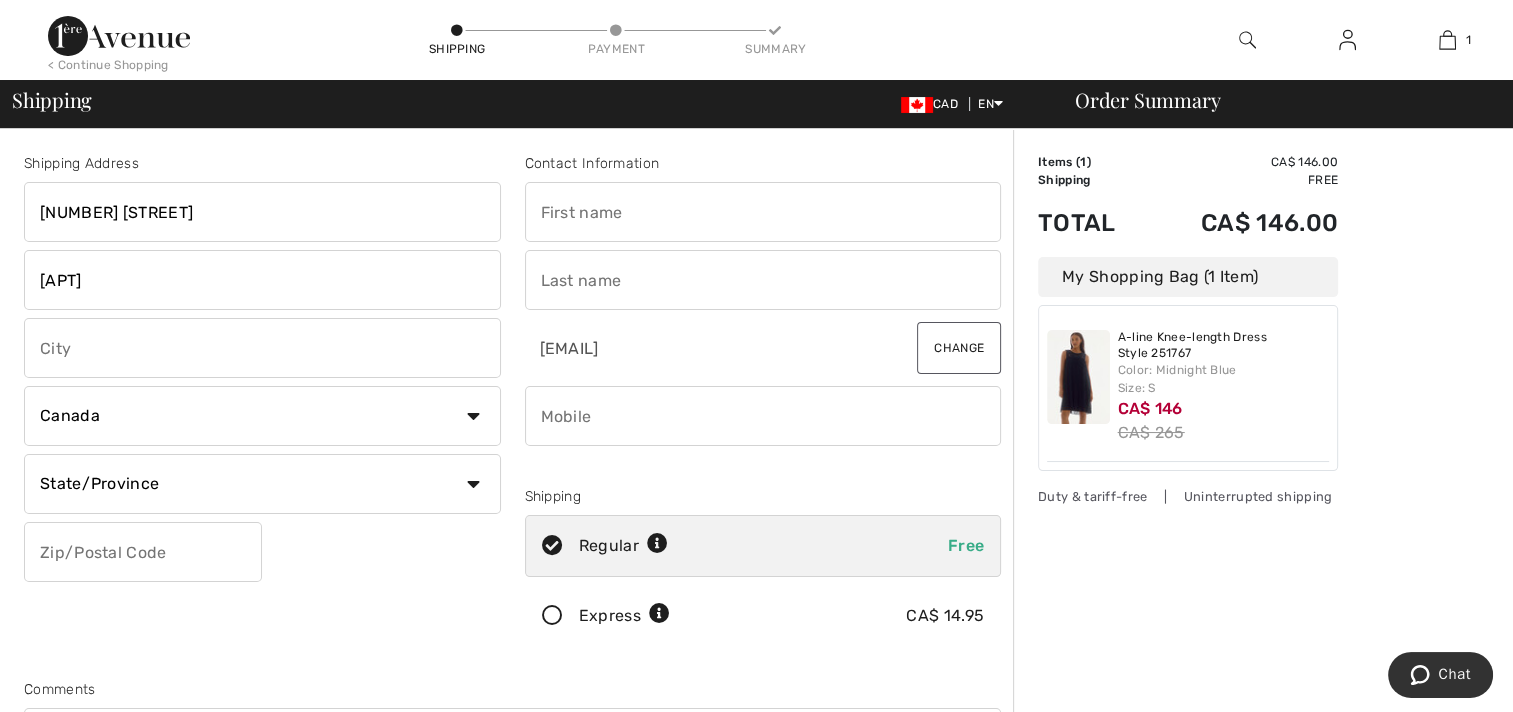 type on "[CITY]" 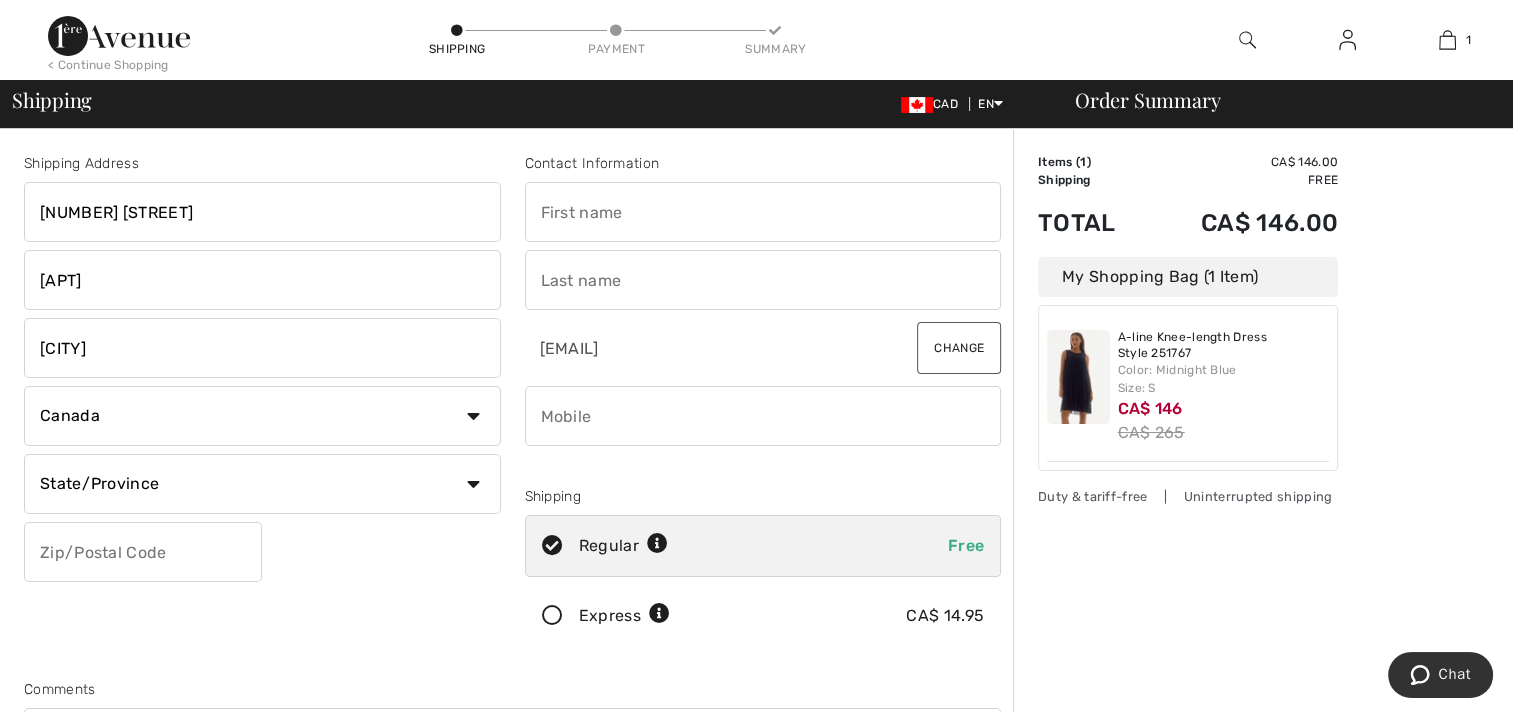 select on "ON" 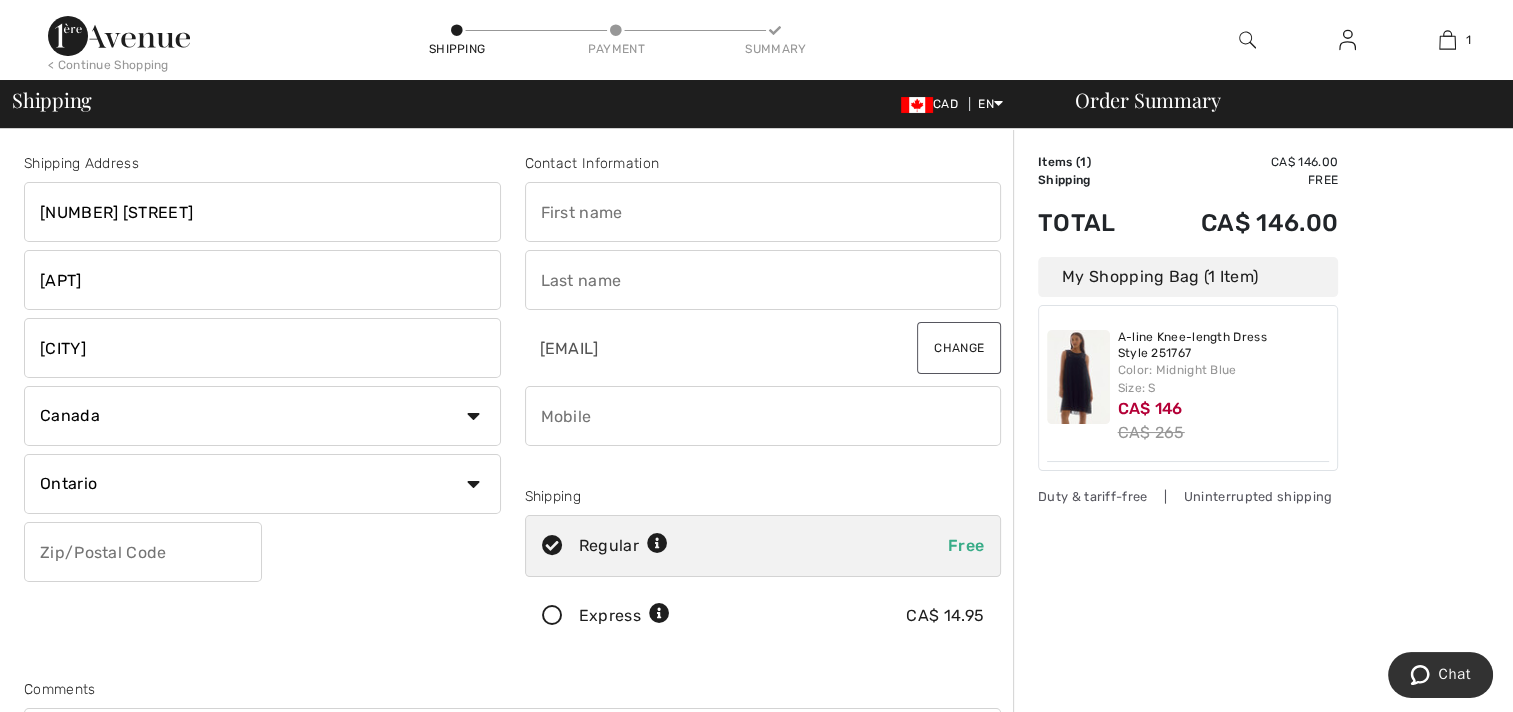 type on "M1E 4W7" 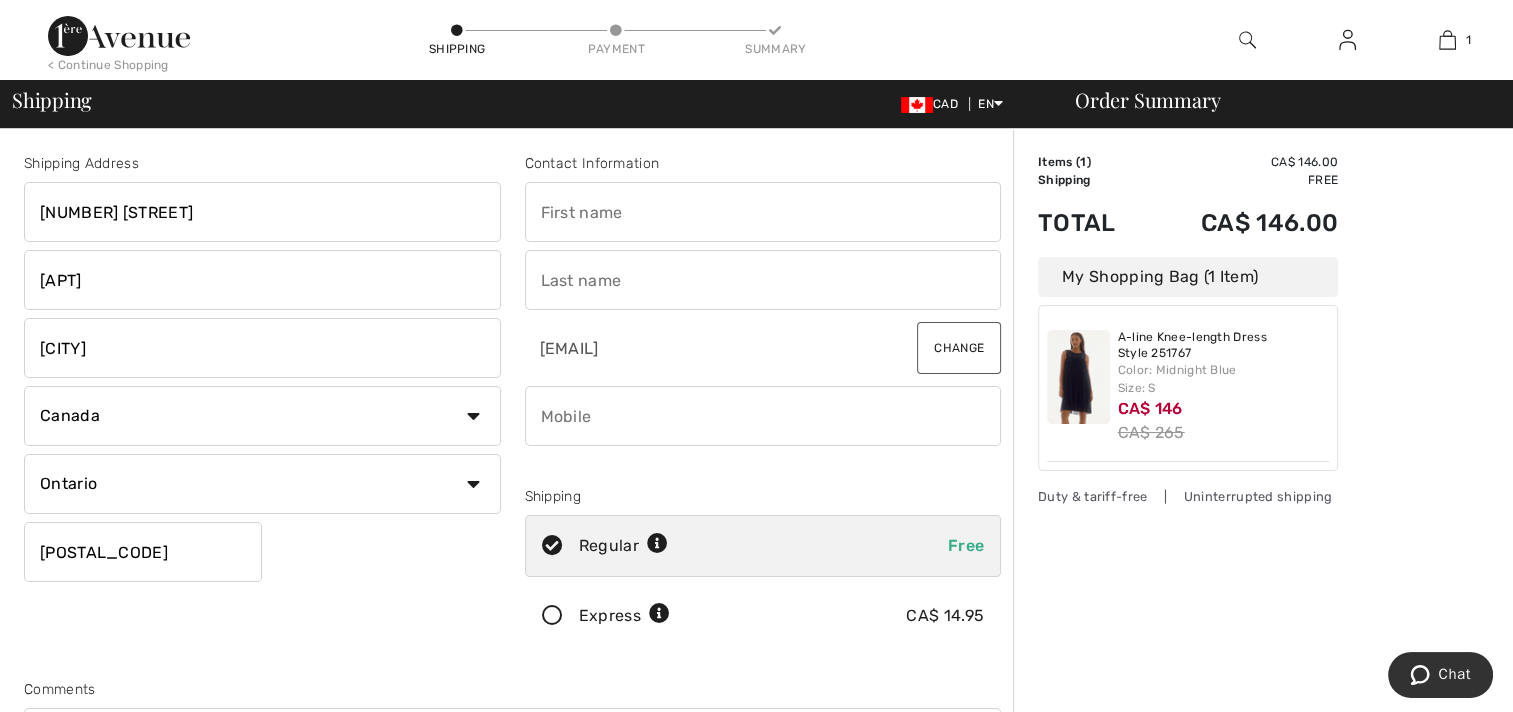 type on "[FIRST]" 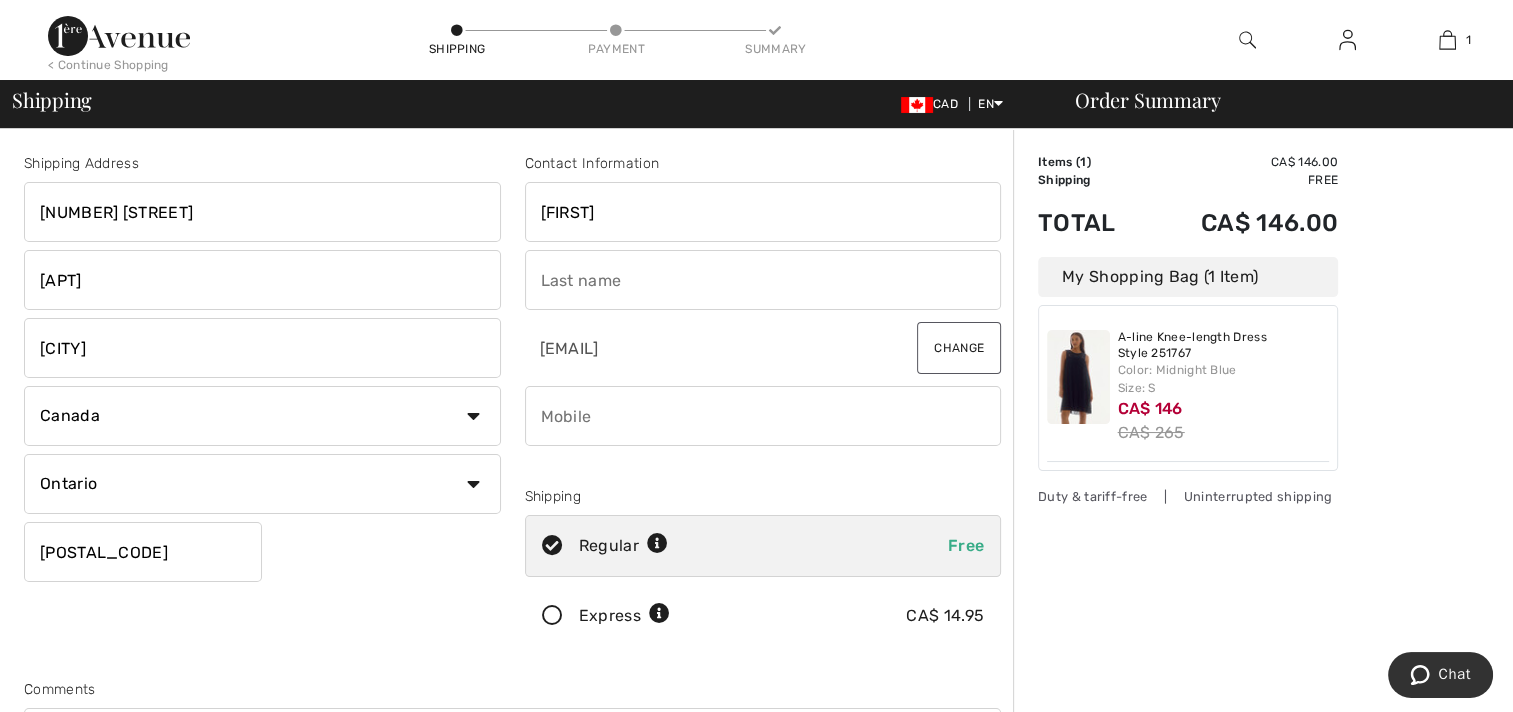 type on "[LAST]" 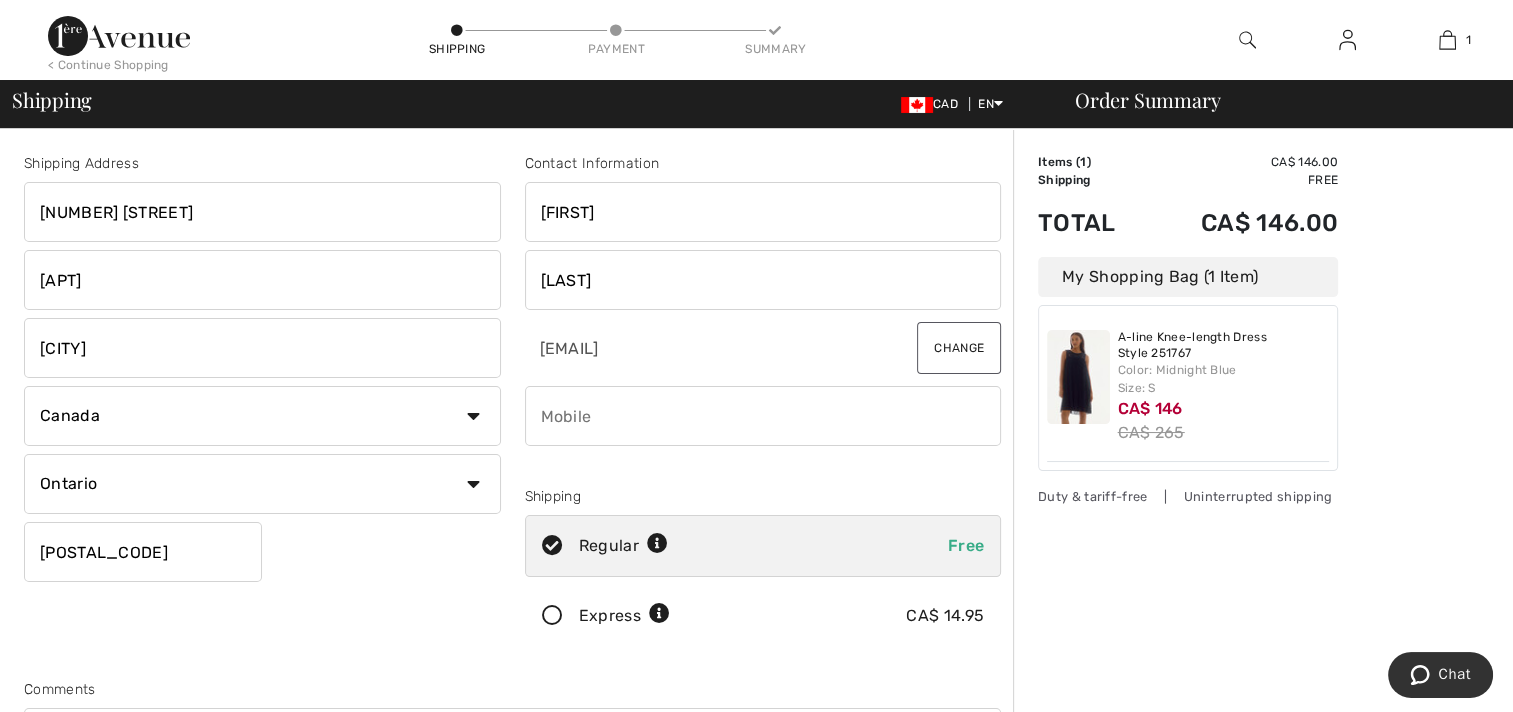 type on "4167248891" 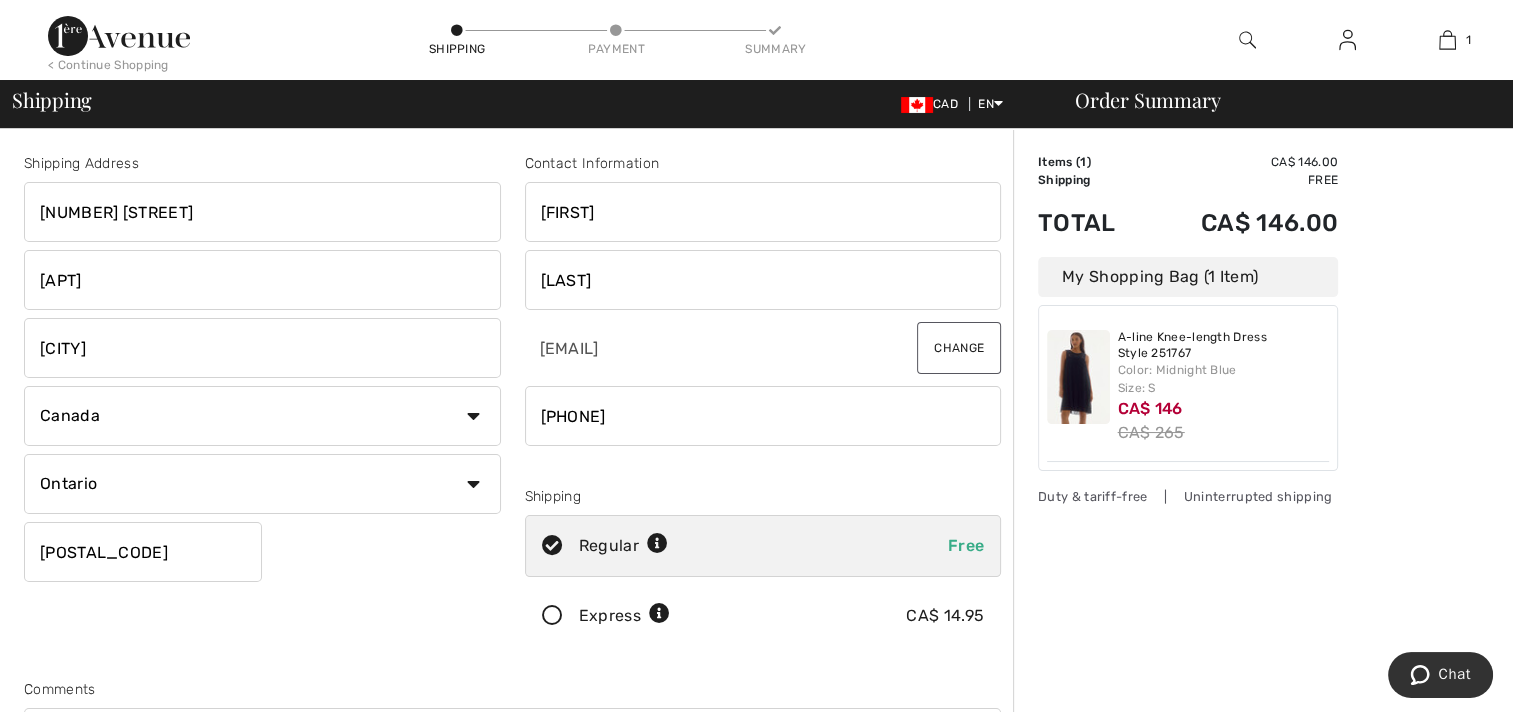 type on "[POSTAL_CODE]" 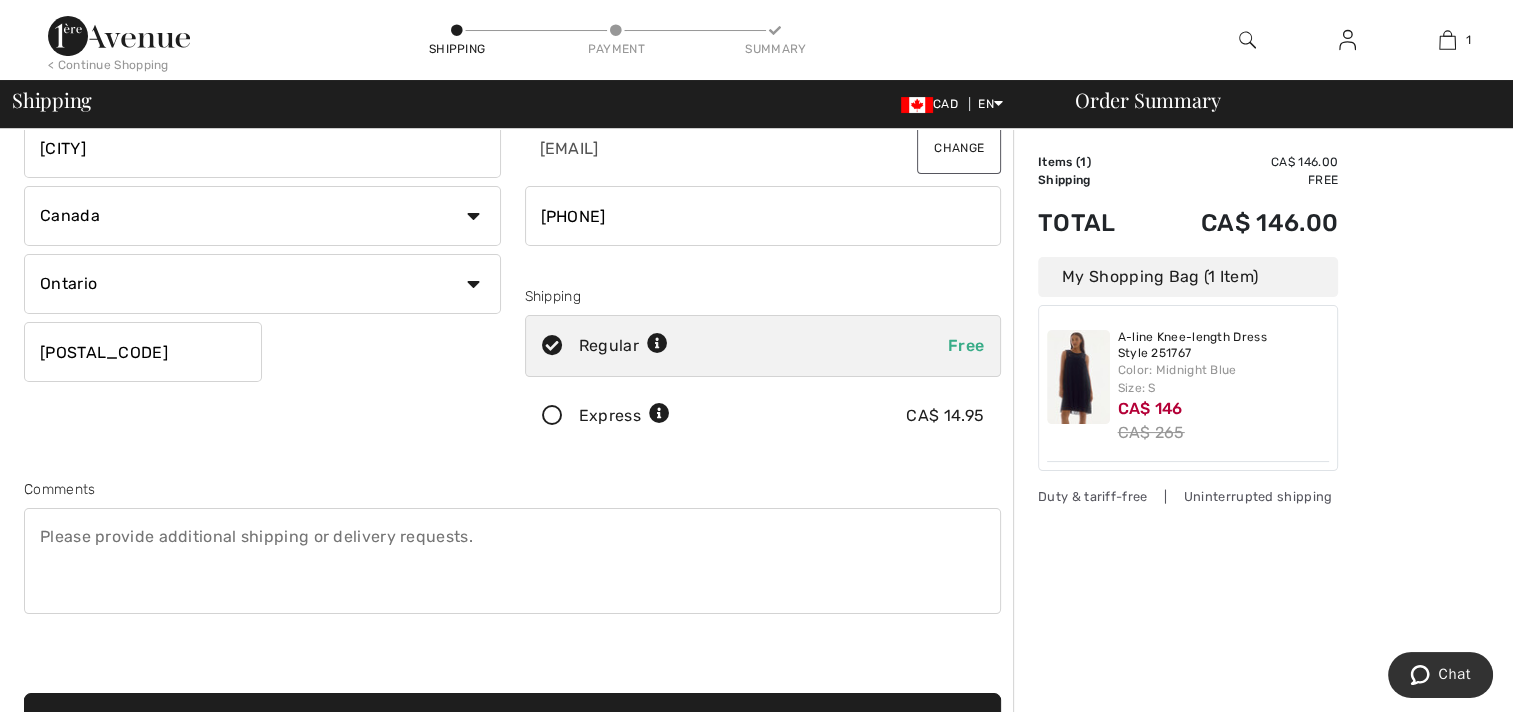 scroll, scrollTop: 300, scrollLeft: 0, axis: vertical 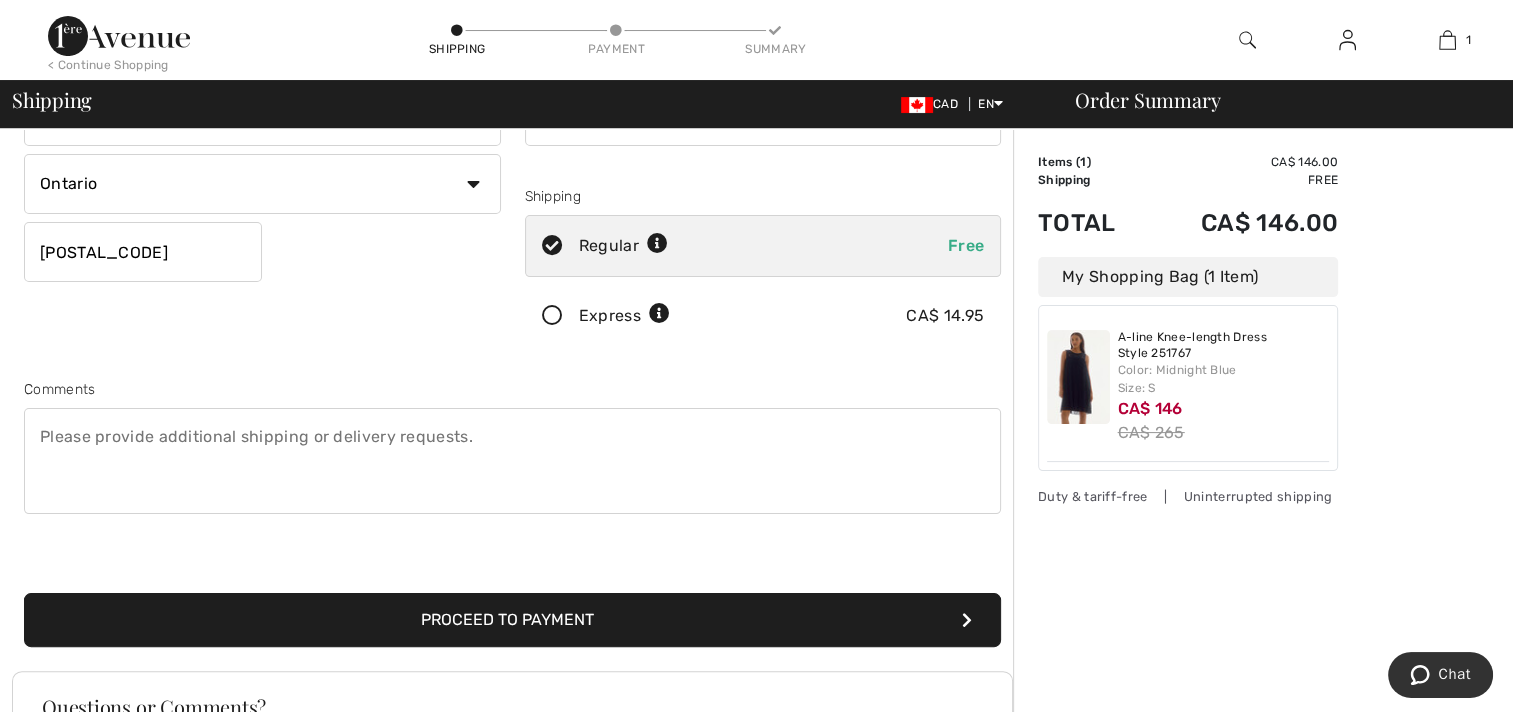 click on "Proceed to Payment" at bounding box center (512, 620) 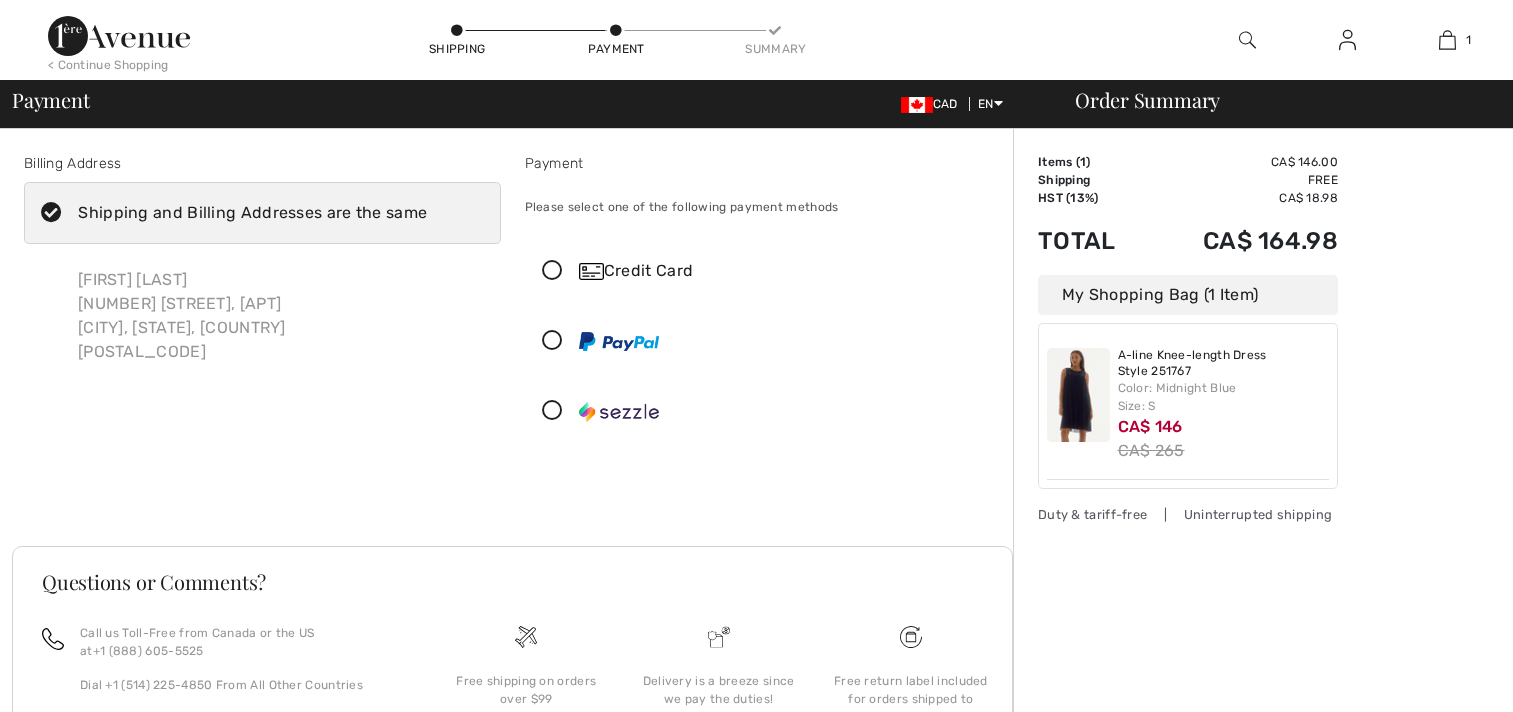 scroll, scrollTop: 0, scrollLeft: 0, axis: both 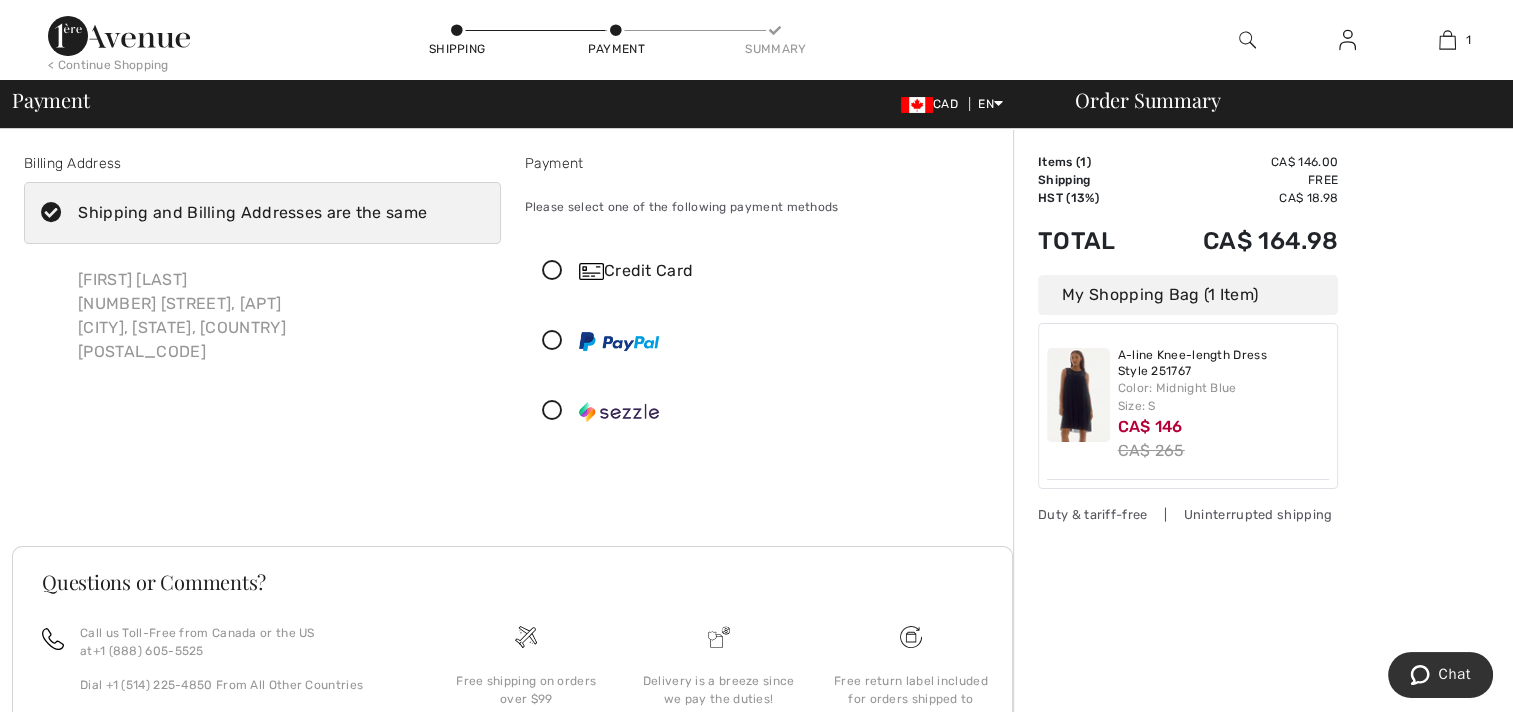 click at bounding box center [552, 271] 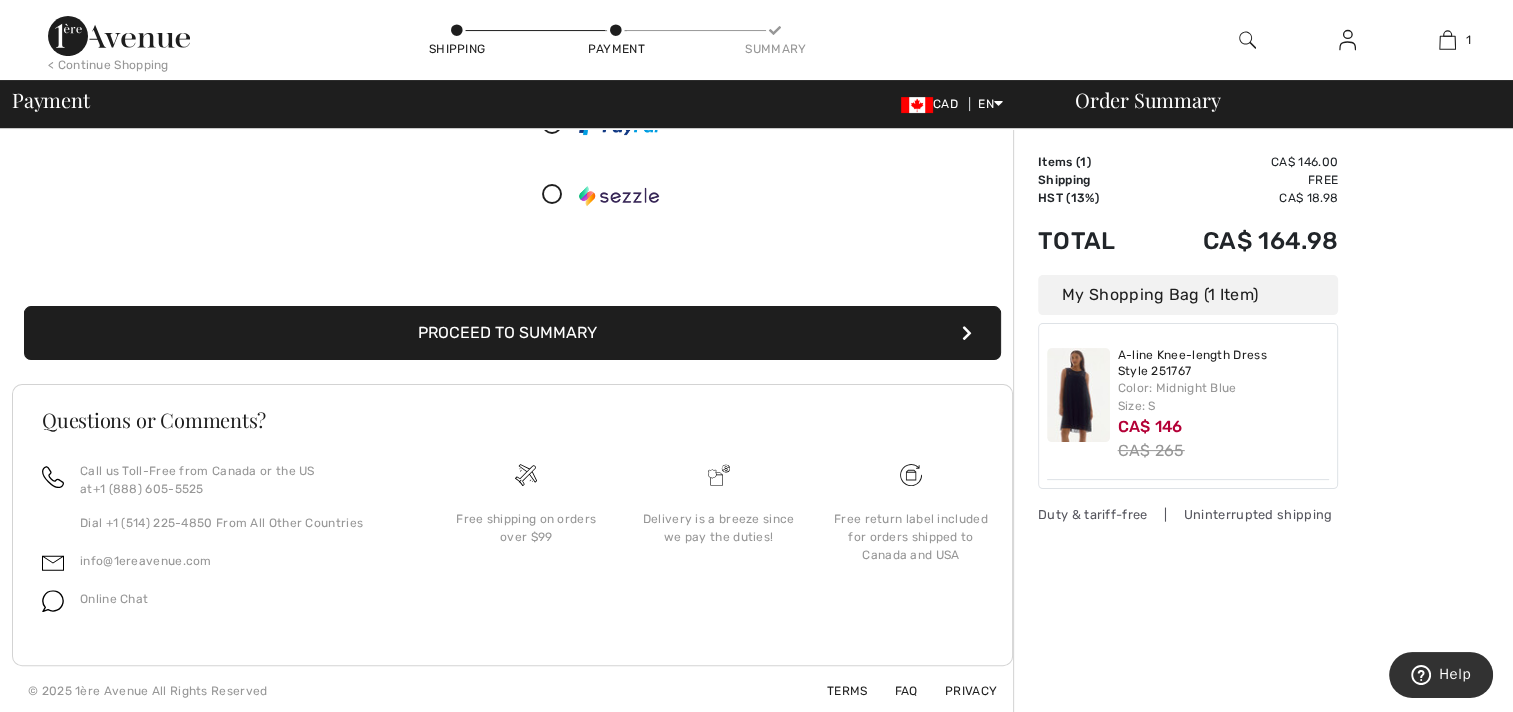 scroll, scrollTop: 441, scrollLeft: 0, axis: vertical 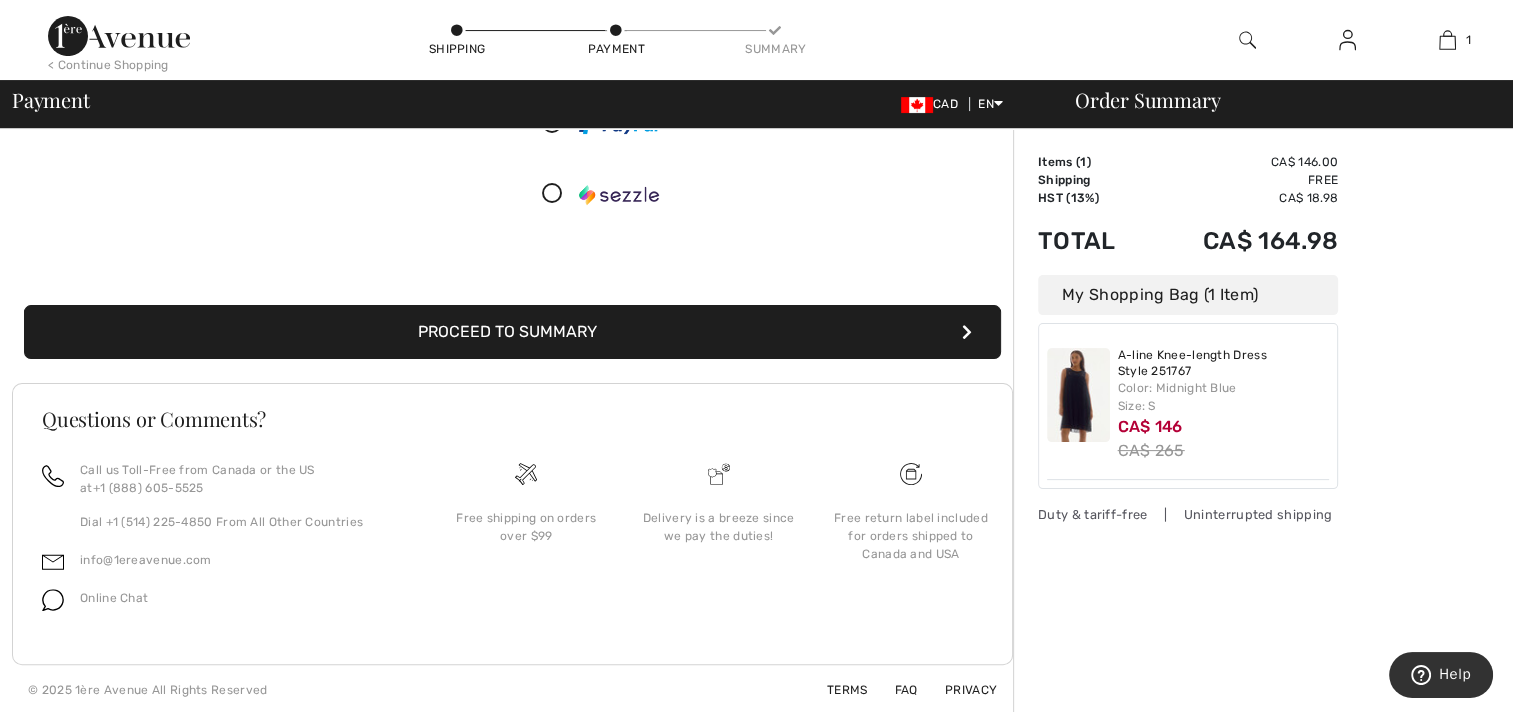 click on "Proceed to Summary" at bounding box center (512, 332) 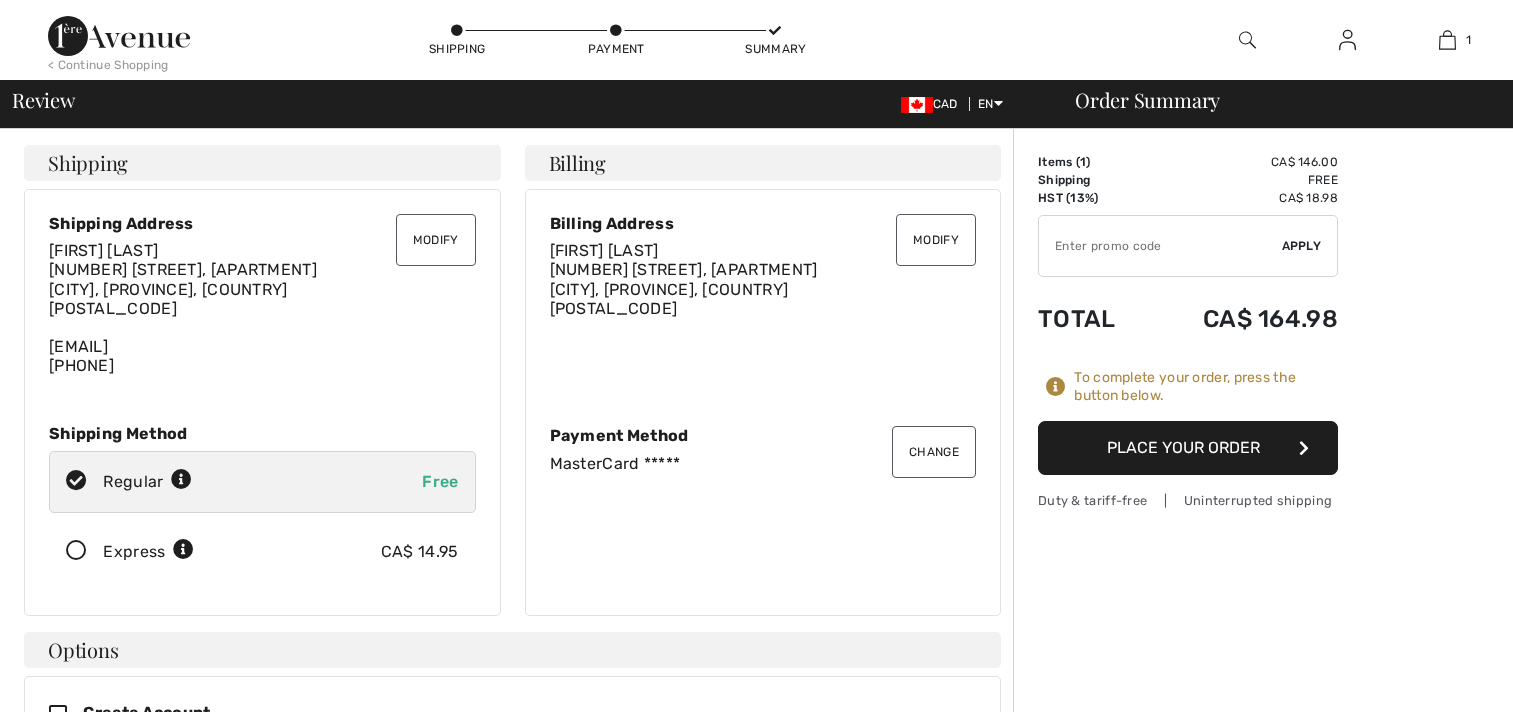 scroll, scrollTop: 0, scrollLeft: 0, axis: both 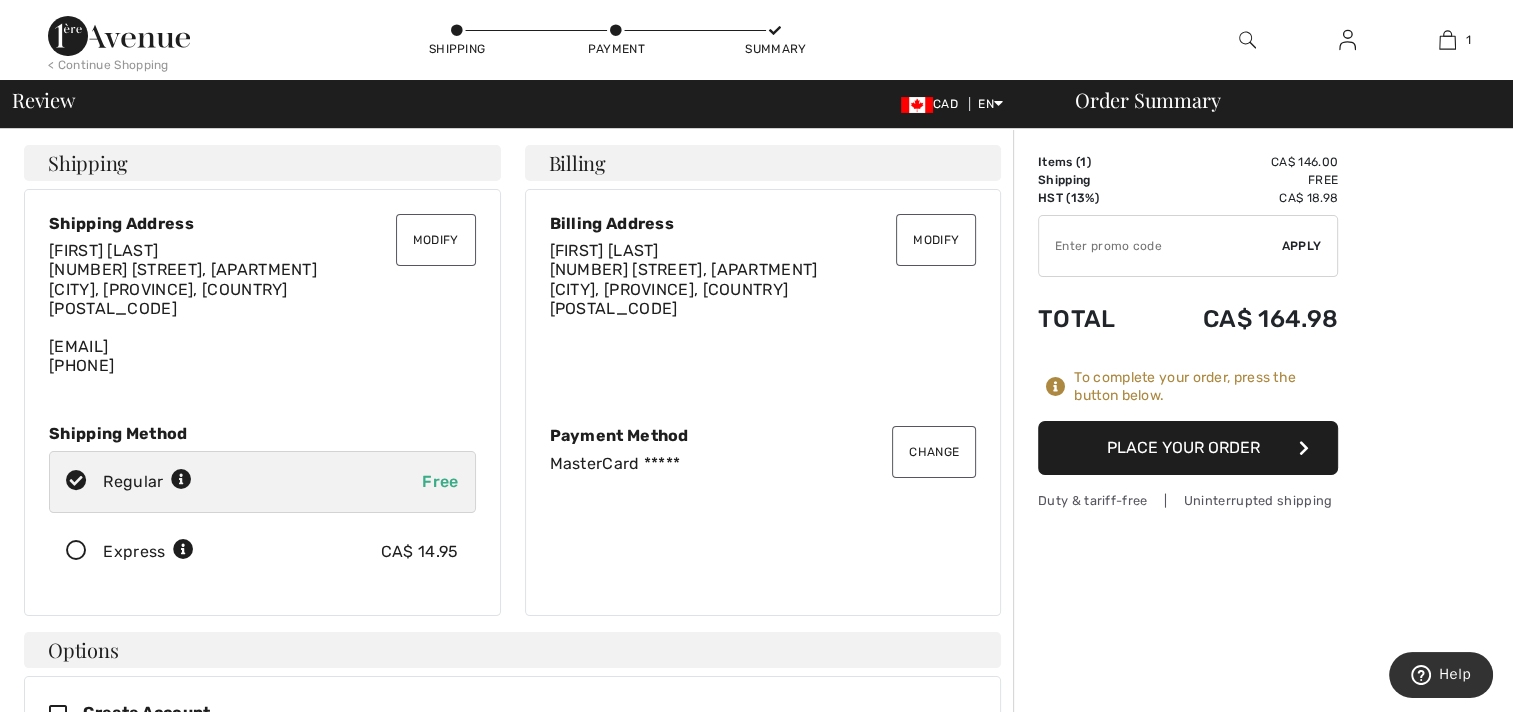 click on "Place Your Order" at bounding box center (1188, 448) 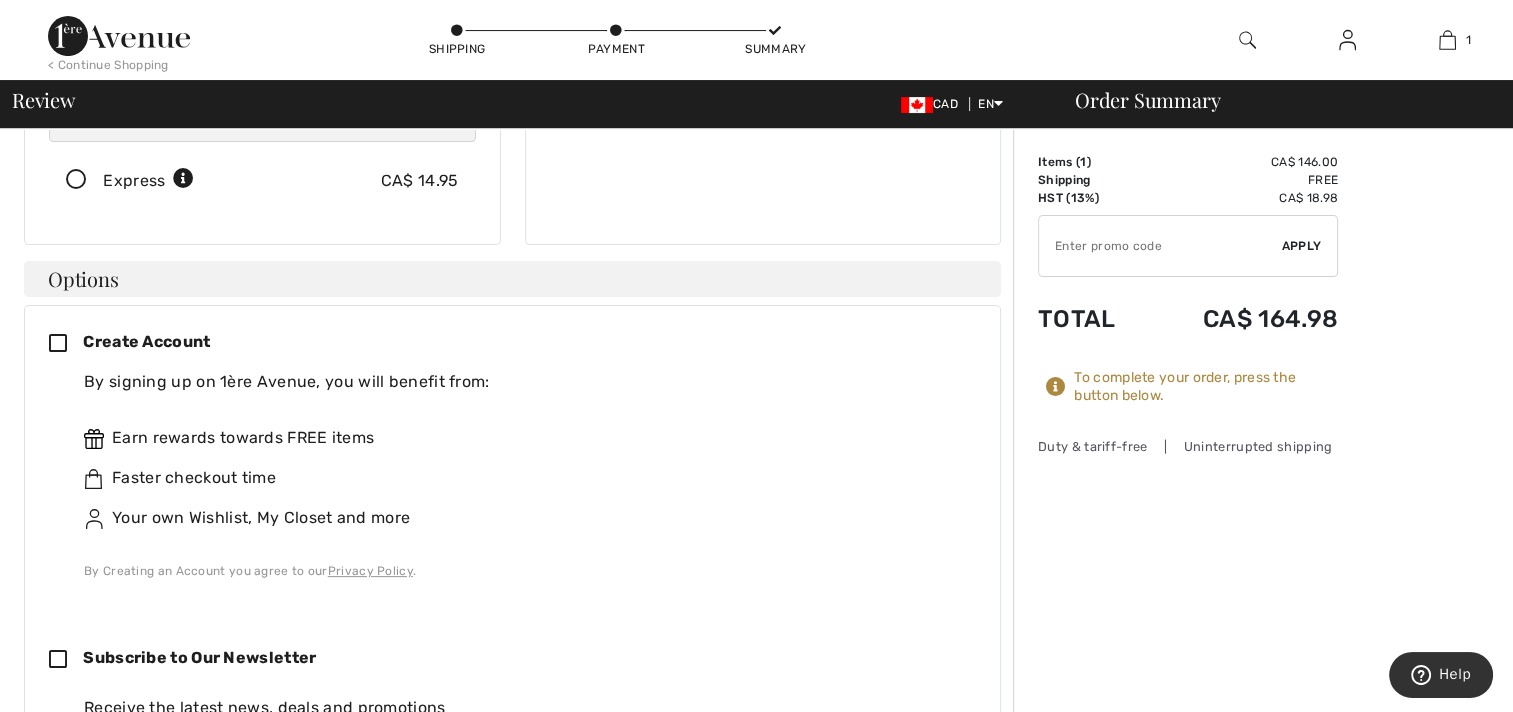 scroll, scrollTop: 500, scrollLeft: 0, axis: vertical 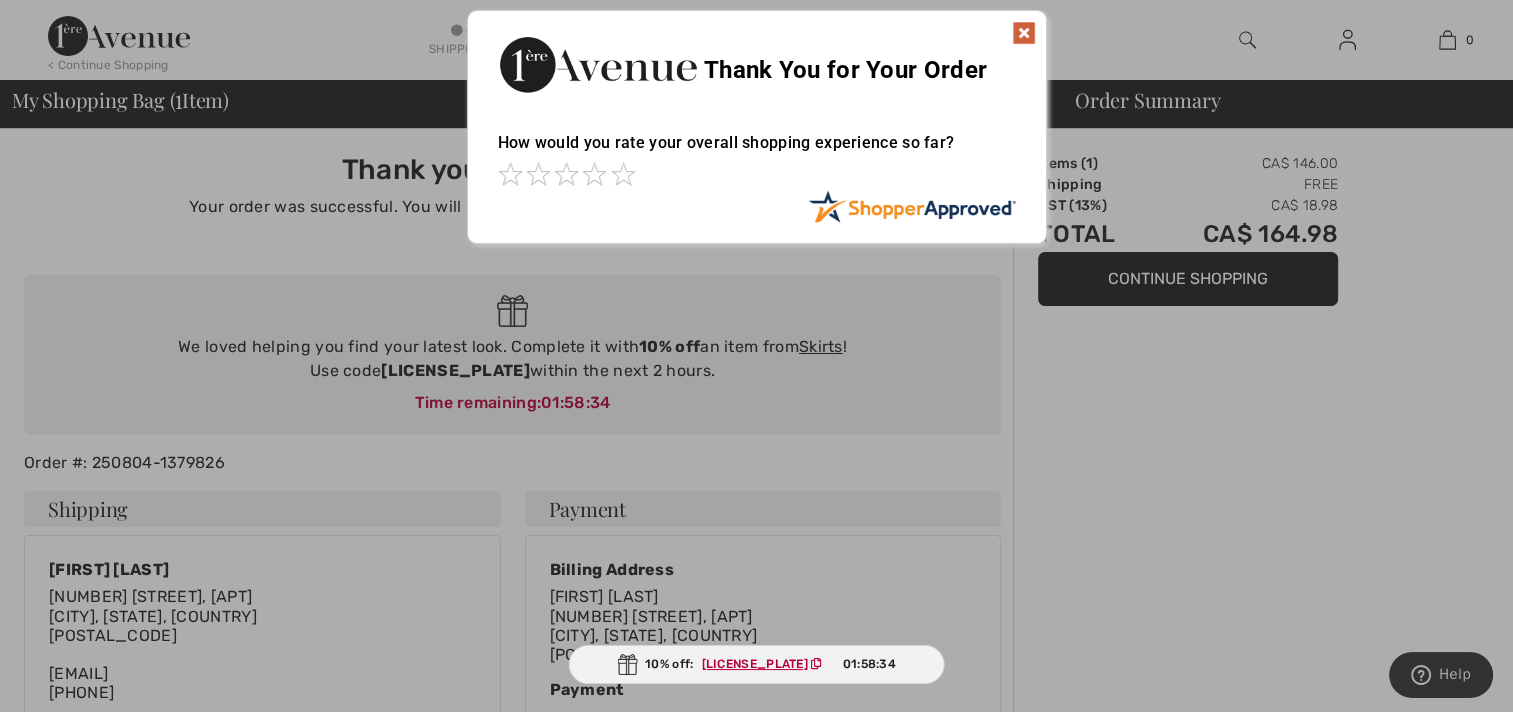 click at bounding box center [1024, 33] 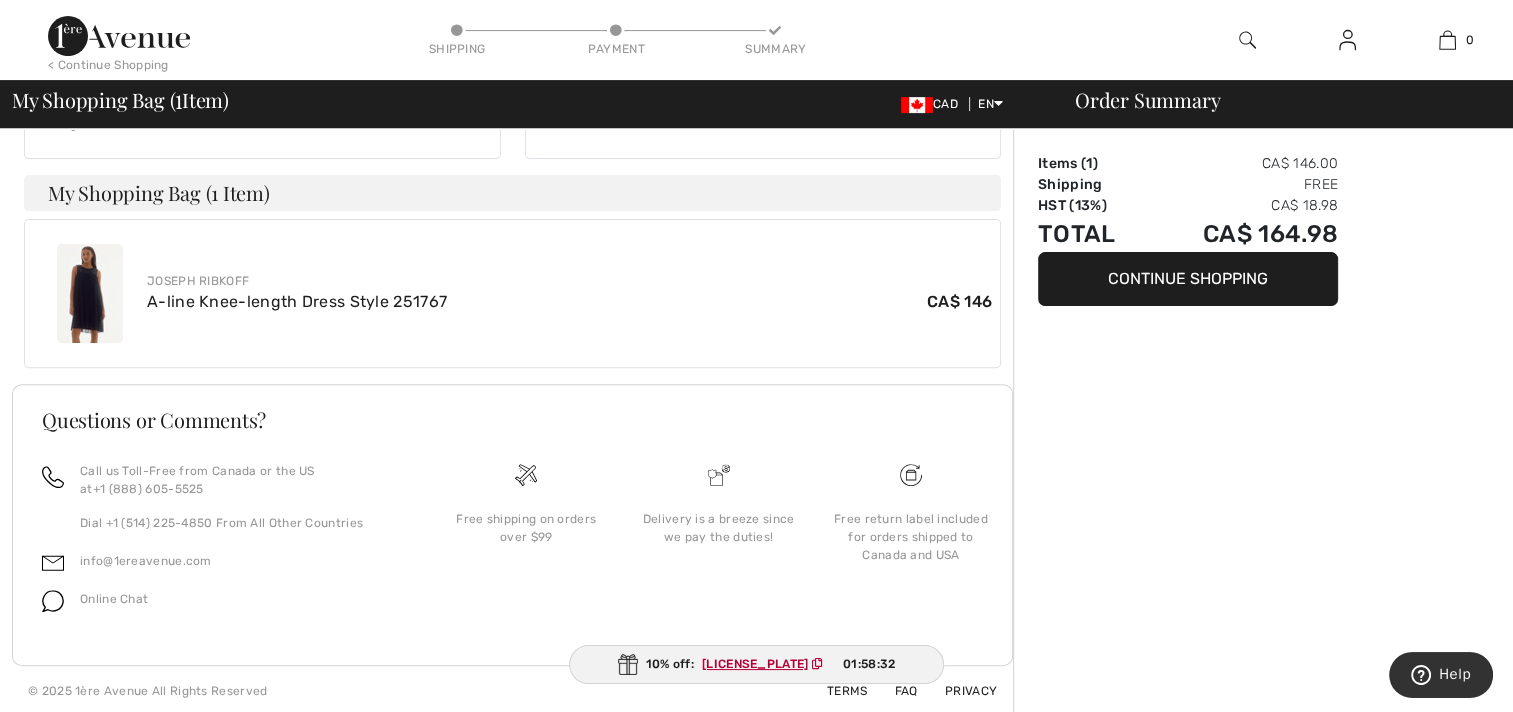scroll, scrollTop: 638, scrollLeft: 0, axis: vertical 